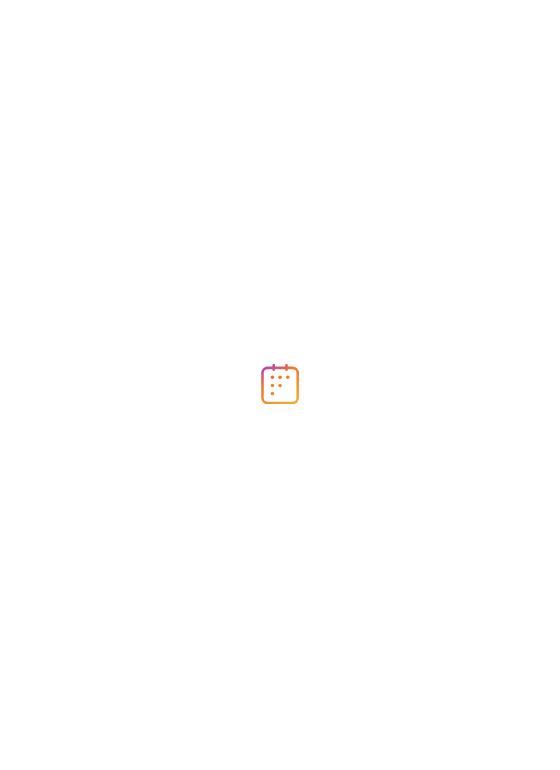 scroll, scrollTop: 0, scrollLeft: 0, axis: both 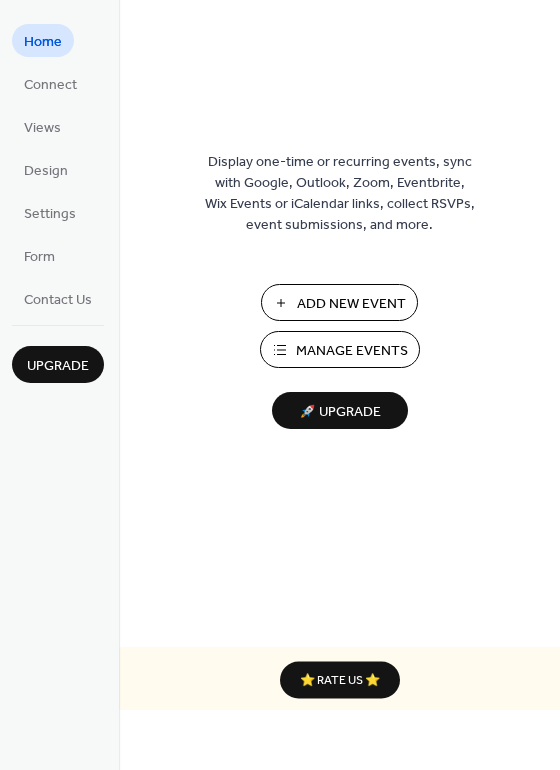 click on "Add New Event" at bounding box center (351, 304) 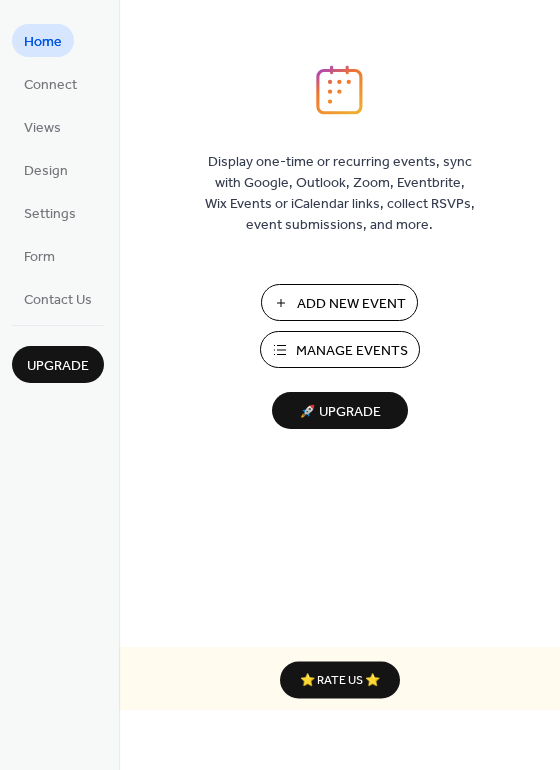 click on "Add New Event" at bounding box center [351, 304] 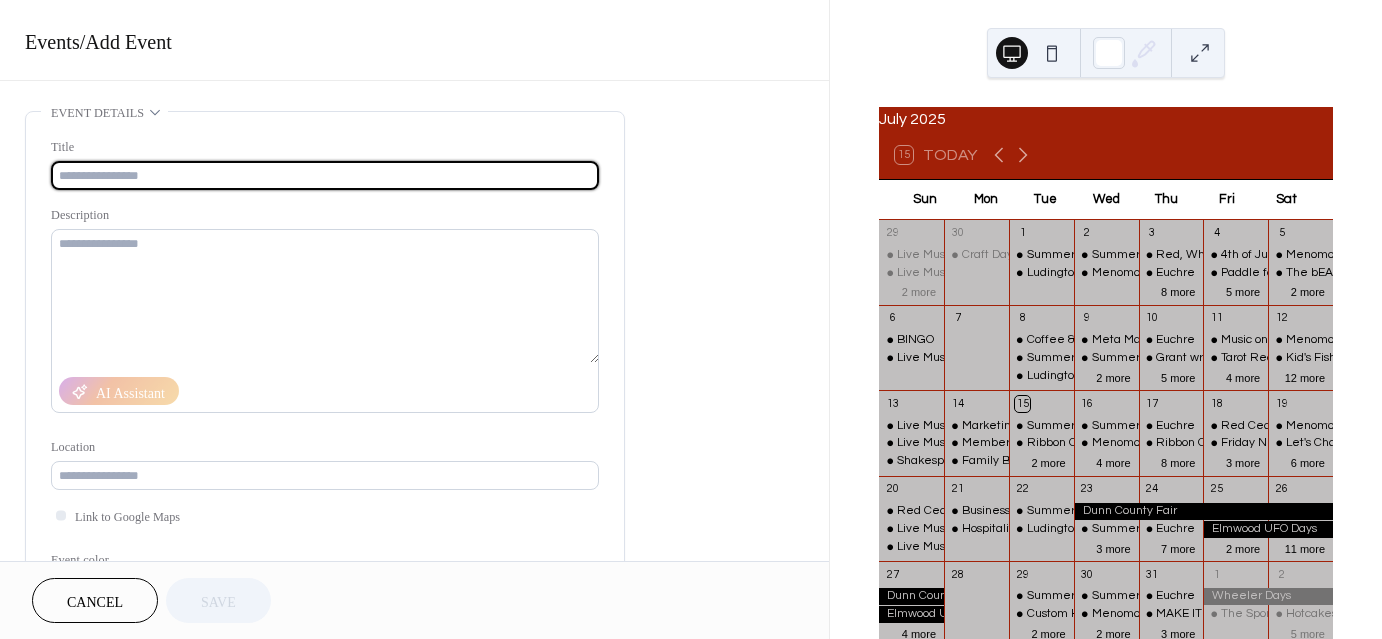 scroll, scrollTop: 0, scrollLeft: 0, axis: both 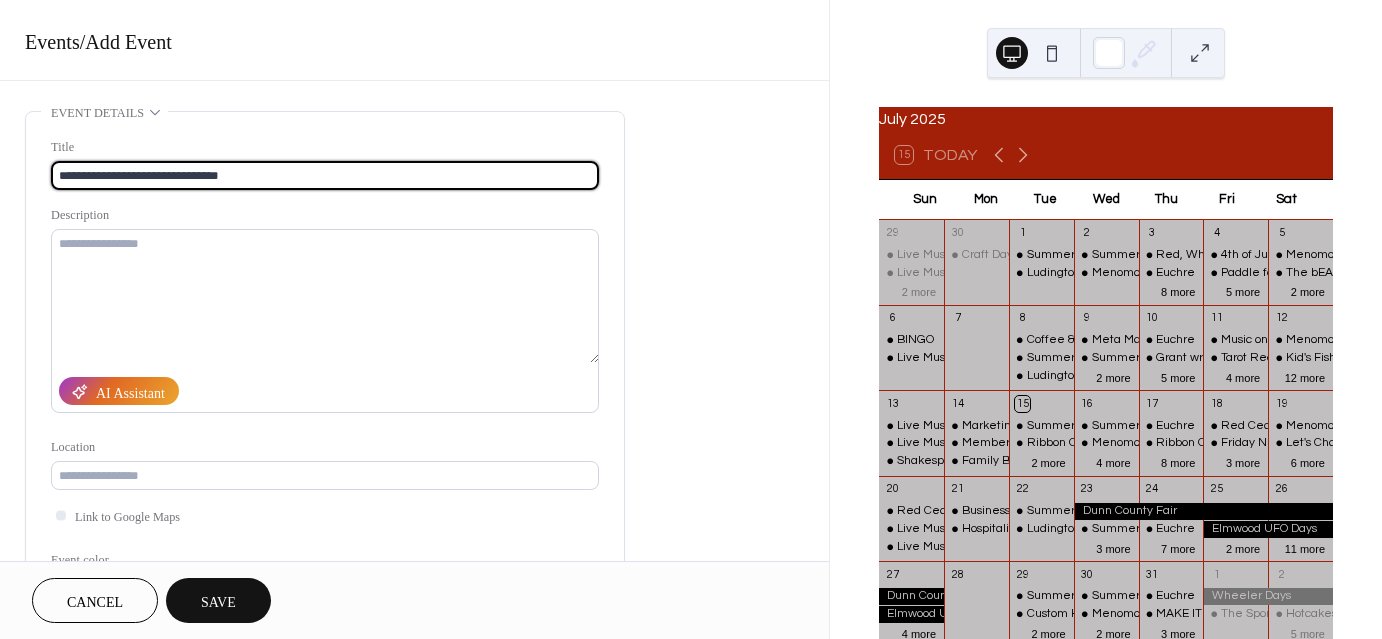 type on "**********" 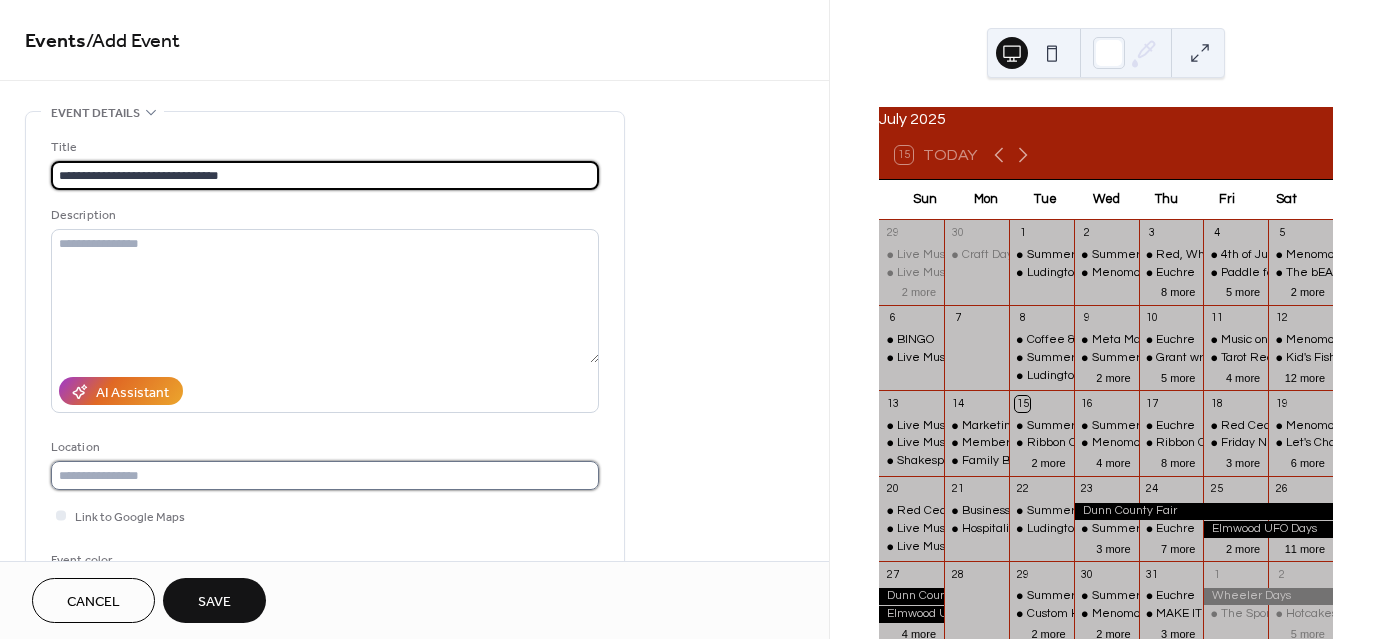 click at bounding box center [325, 475] 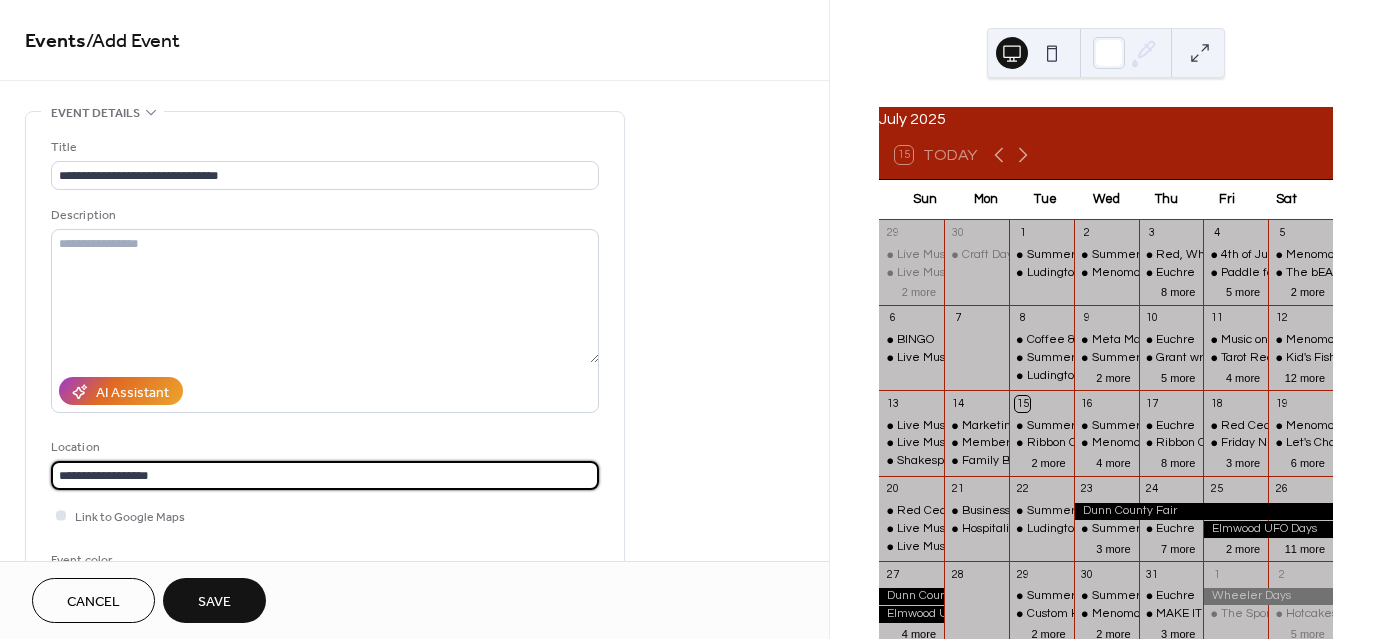 type on "**********" 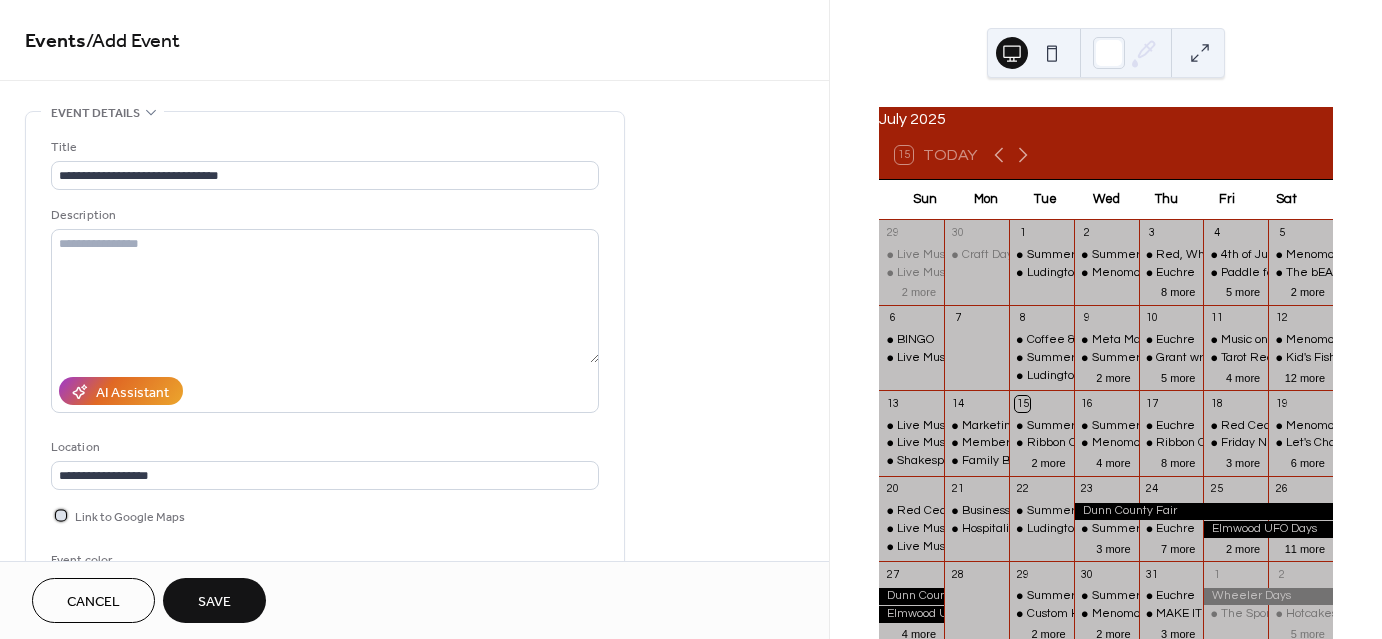 drag, startPoint x: 57, startPoint y: 514, endPoint x: 81, endPoint y: 507, distance: 25 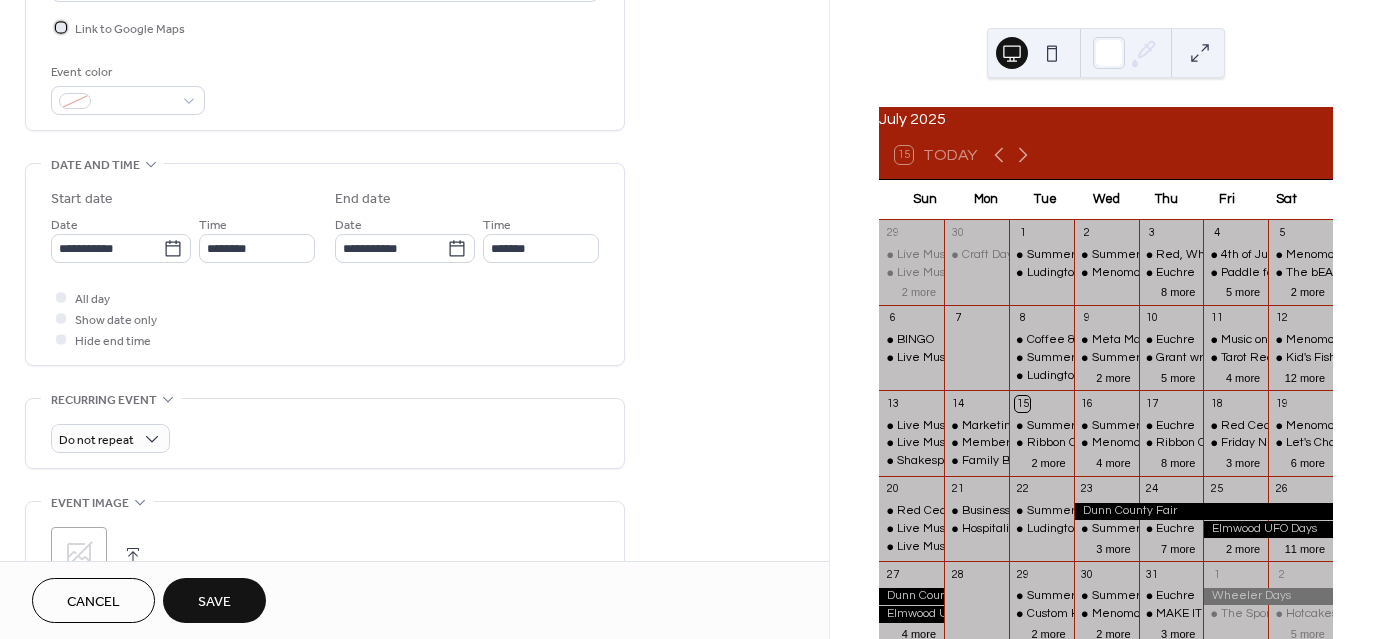 scroll, scrollTop: 500, scrollLeft: 0, axis: vertical 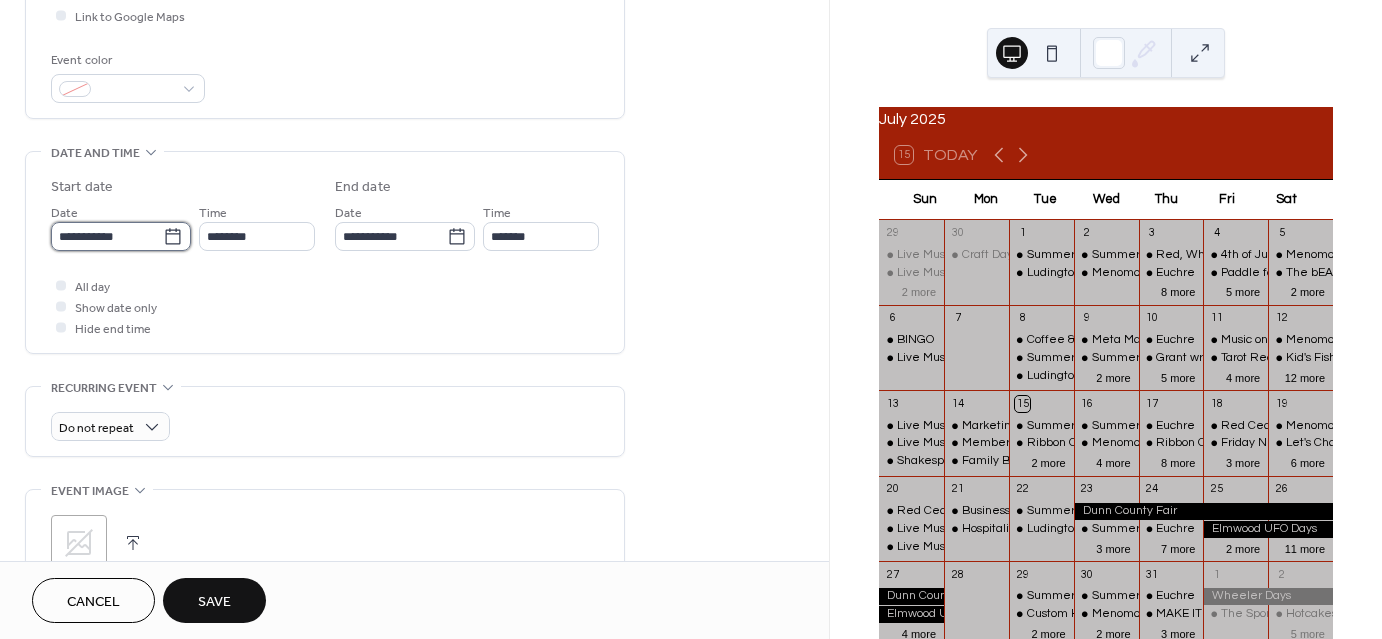 click on "**********" at bounding box center (107, 236) 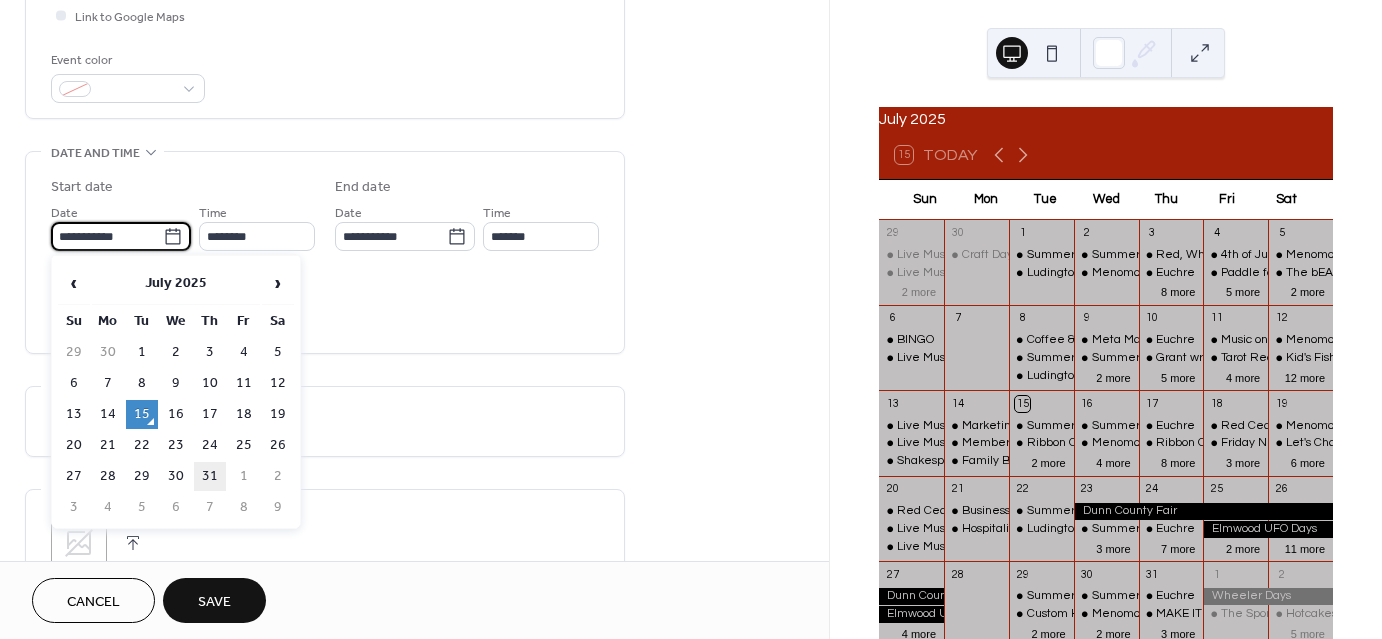 click on "31" at bounding box center (210, 476) 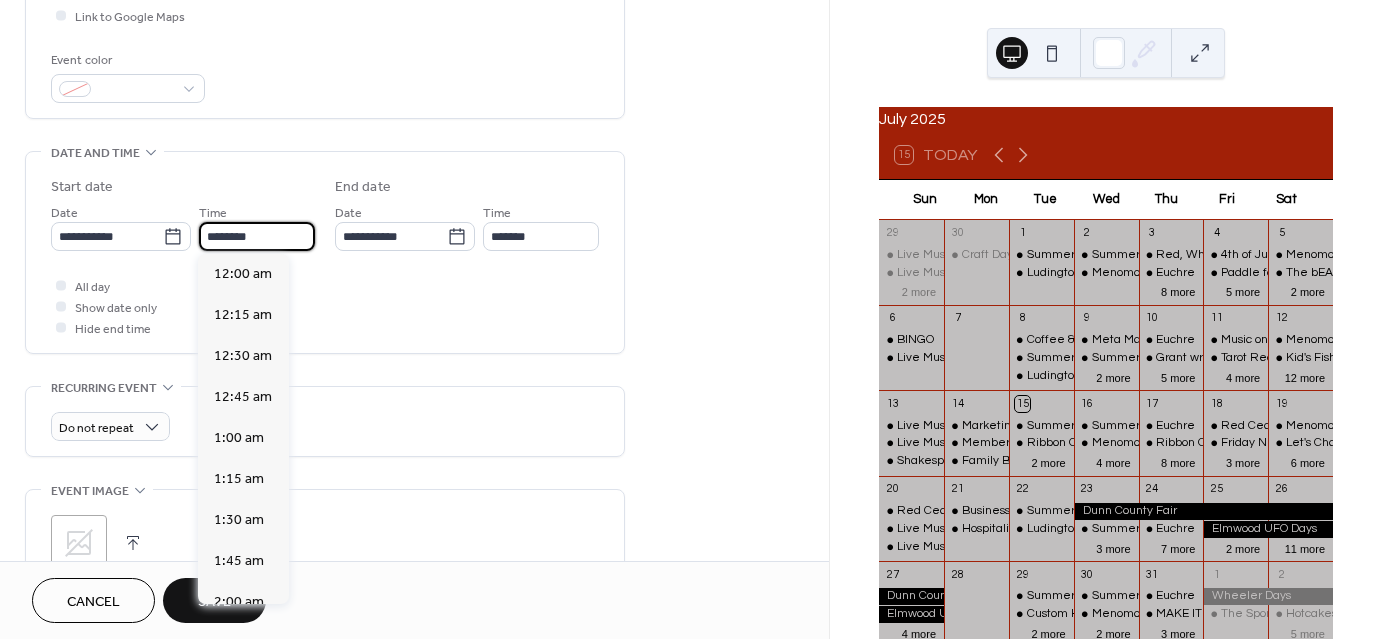 click on "********" at bounding box center (257, 236) 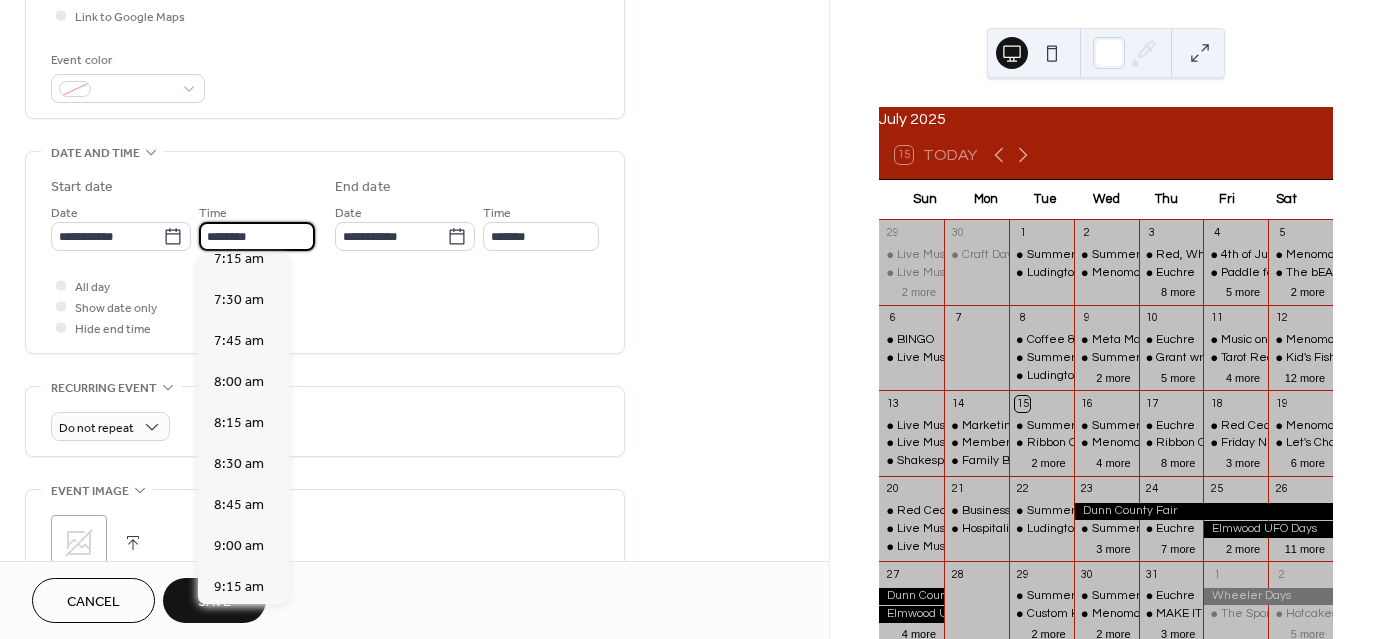 scroll, scrollTop: 1168, scrollLeft: 0, axis: vertical 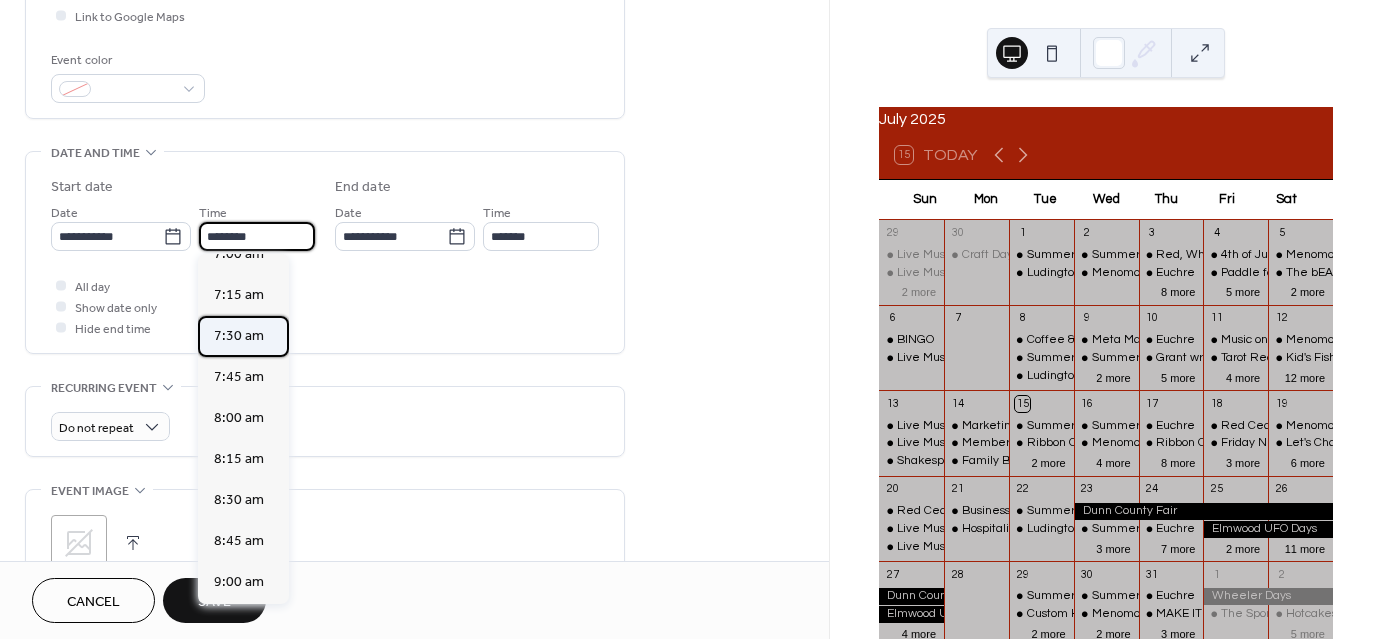 click on "7:30 am" at bounding box center (239, 336) 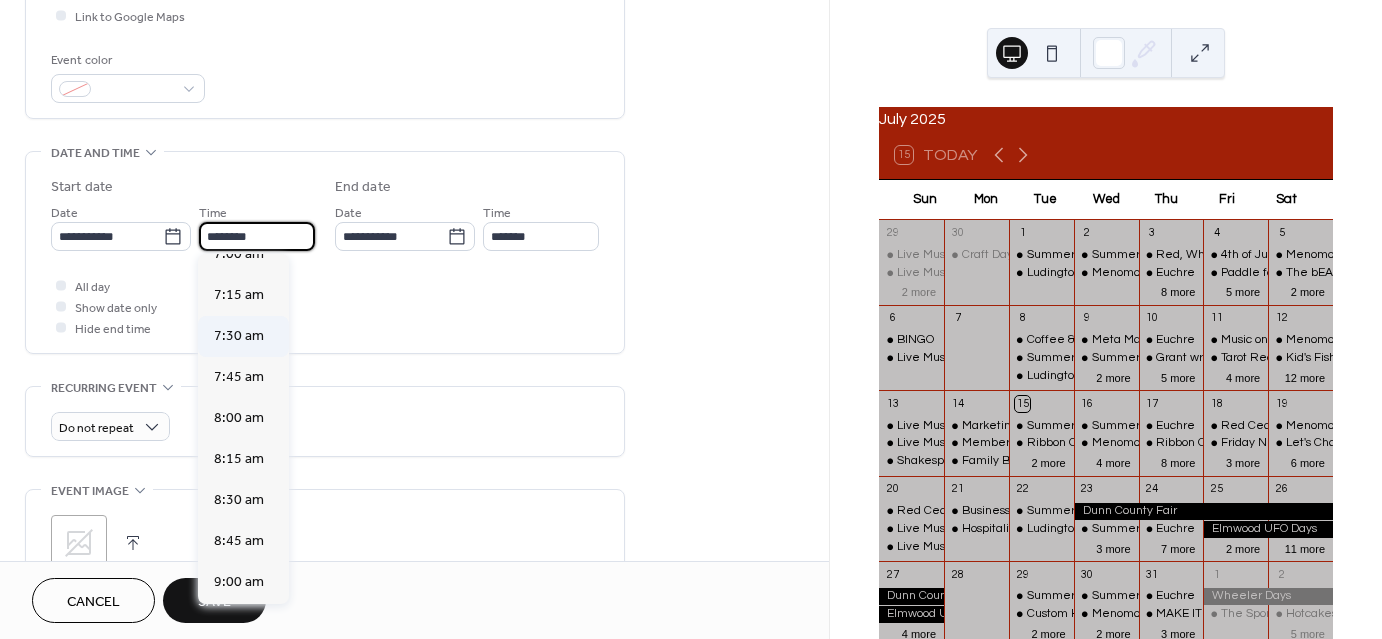 type on "*******" 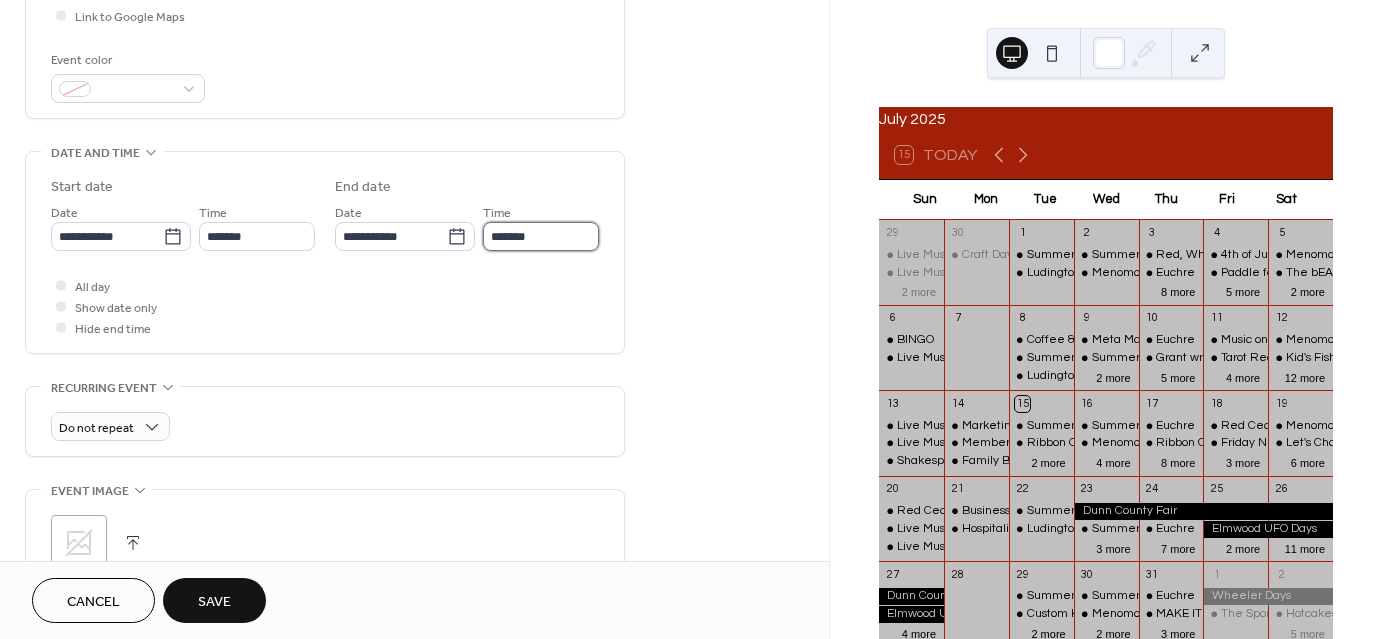 click on "*******" at bounding box center (541, 236) 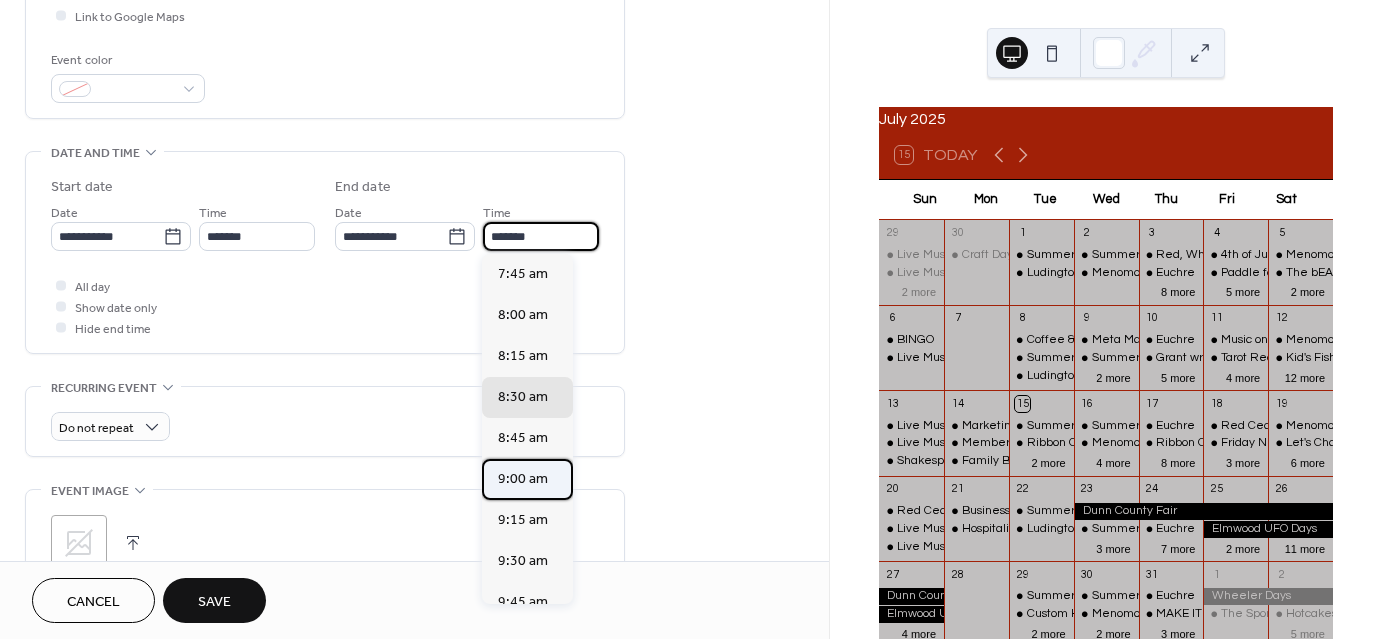 click on "9:00 am" at bounding box center (523, 479) 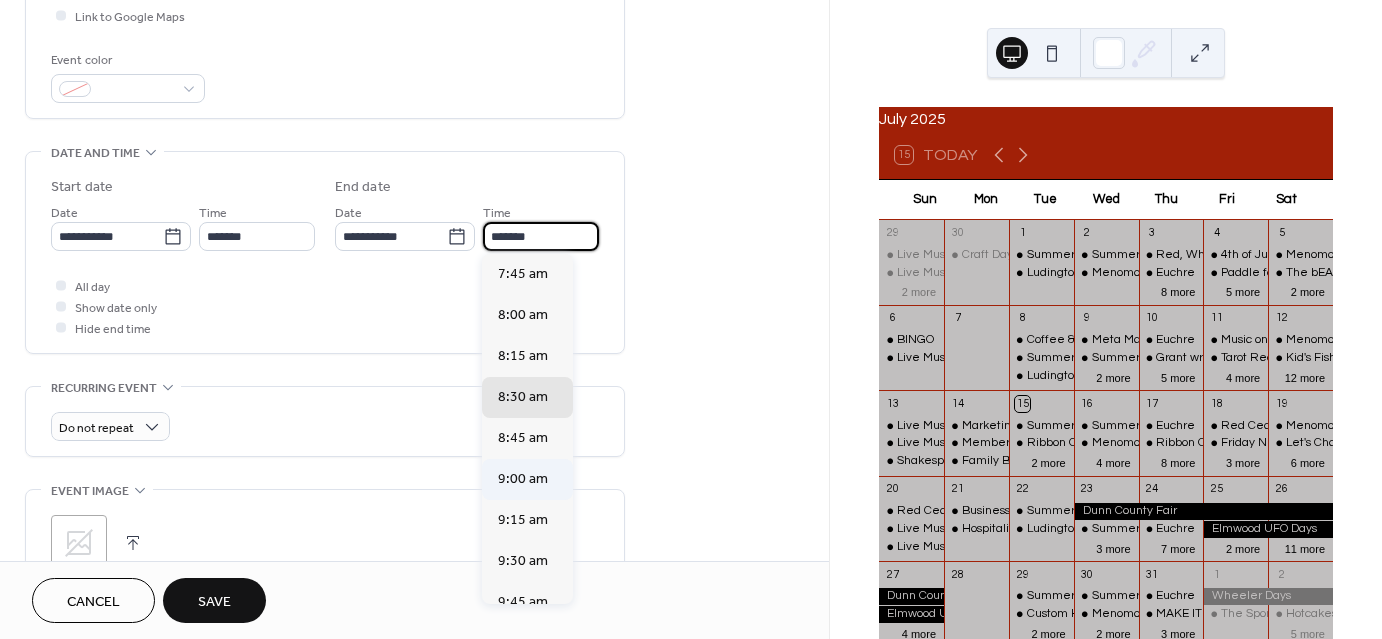 type on "*******" 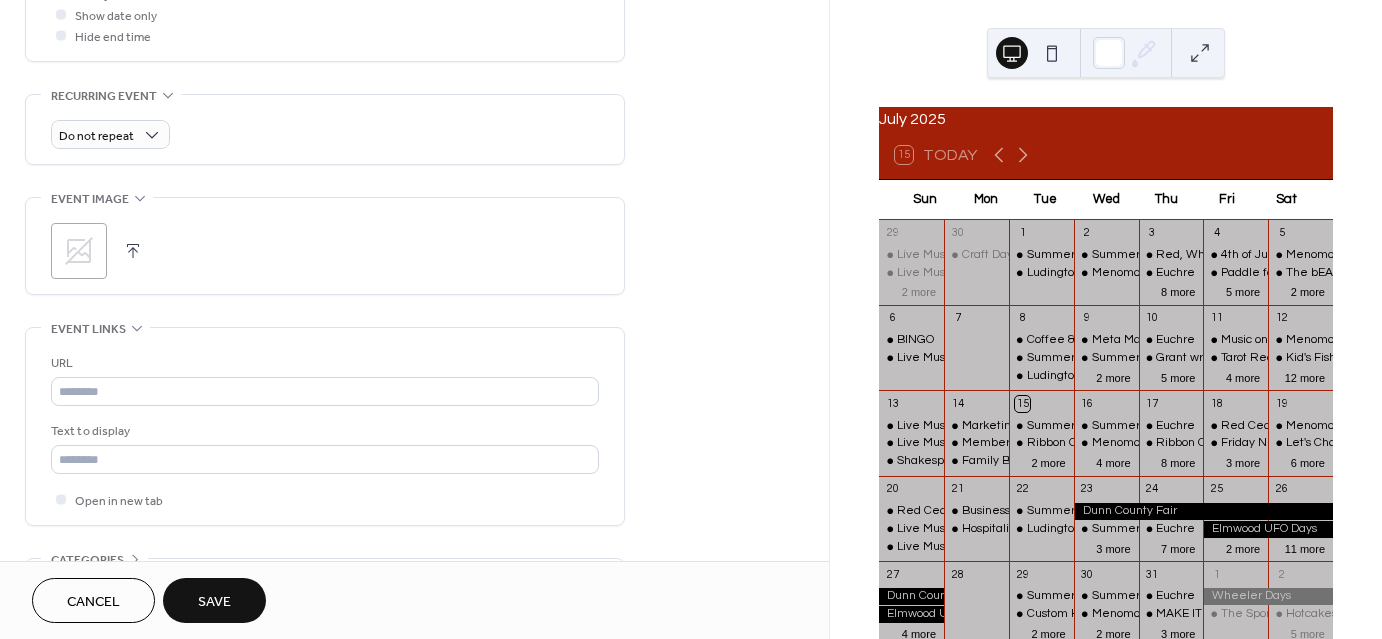 scroll, scrollTop: 800, scrollLeft: 0, axis: vertical 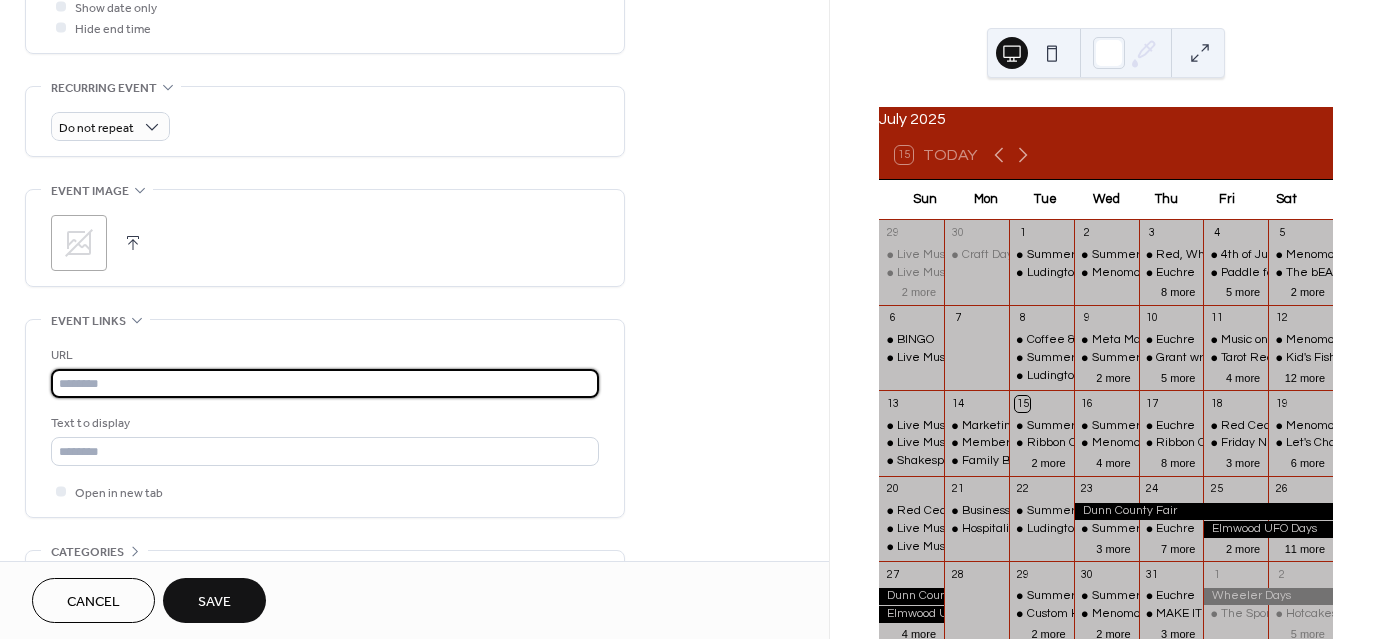 paste on "**********" 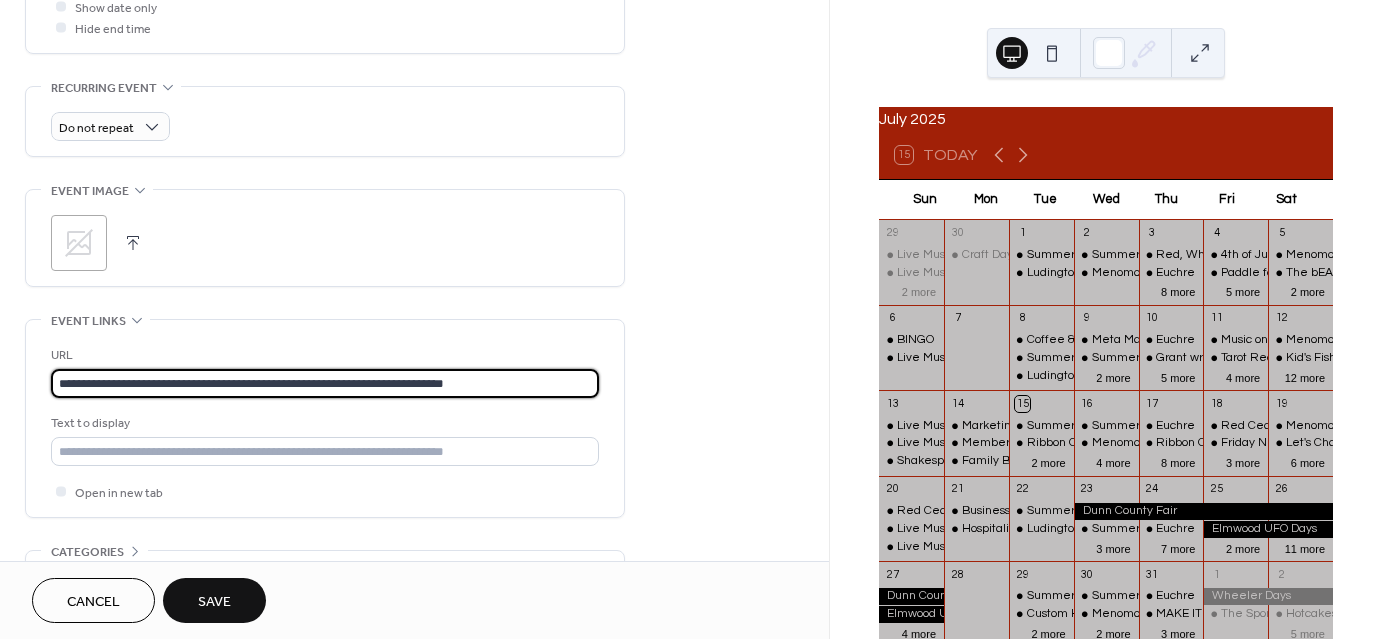 type on "**********" 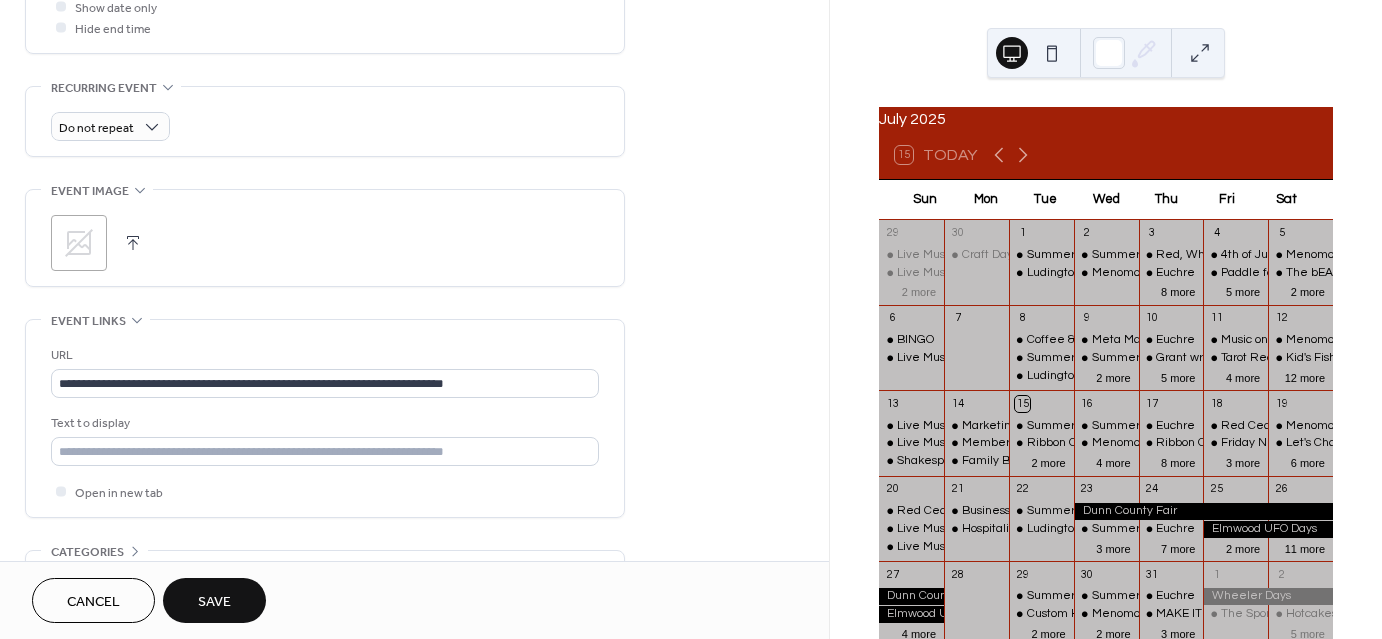 click on "Save" at bounding box center (214, 602) 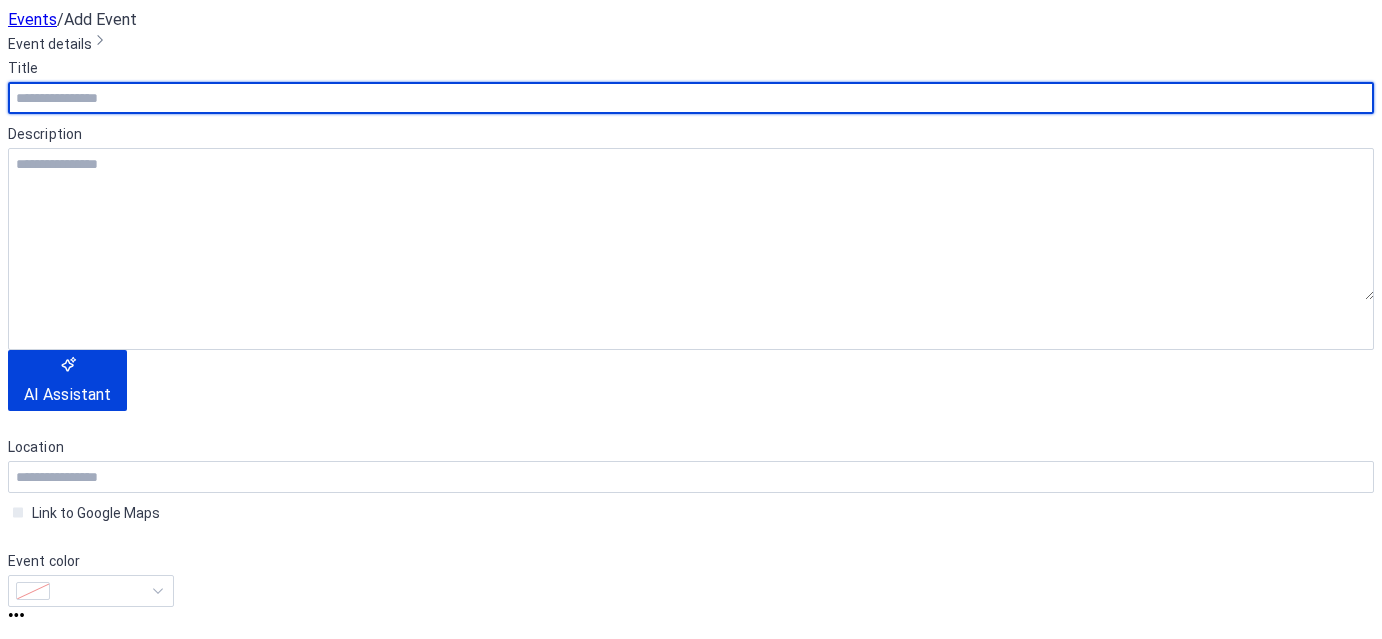 scroll, scrollTop: 0, scrollLeft: 0, axis: both 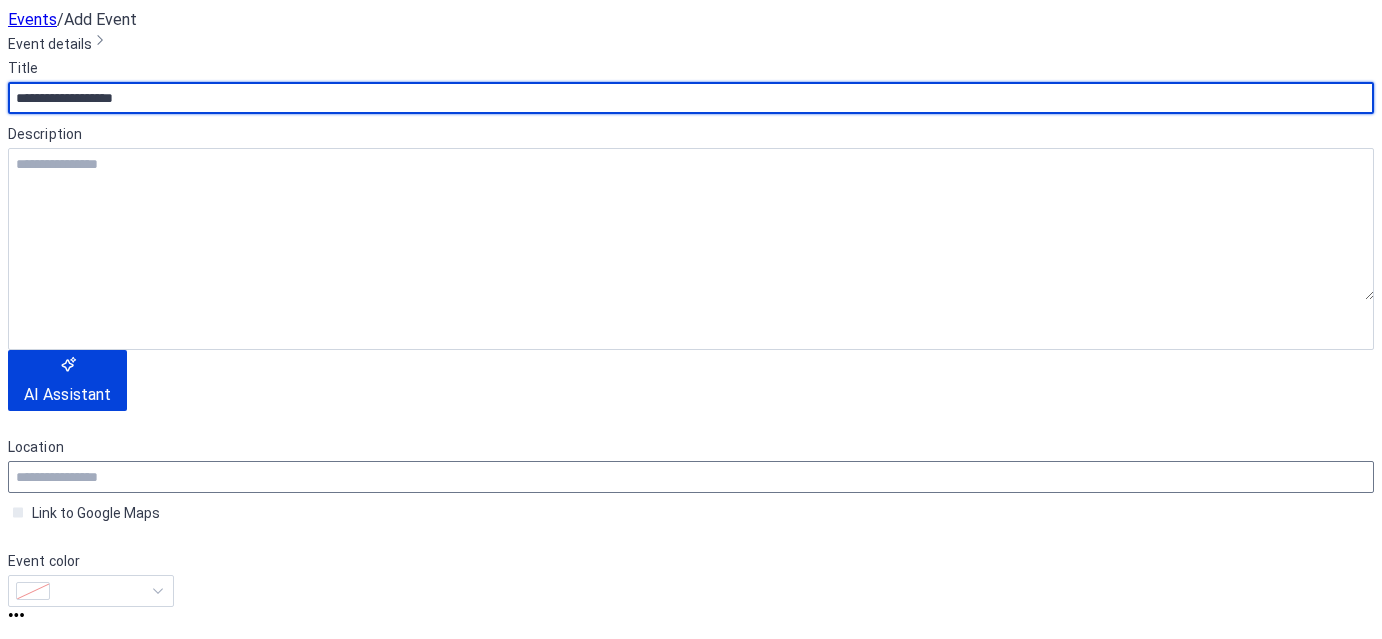 type on "**********" 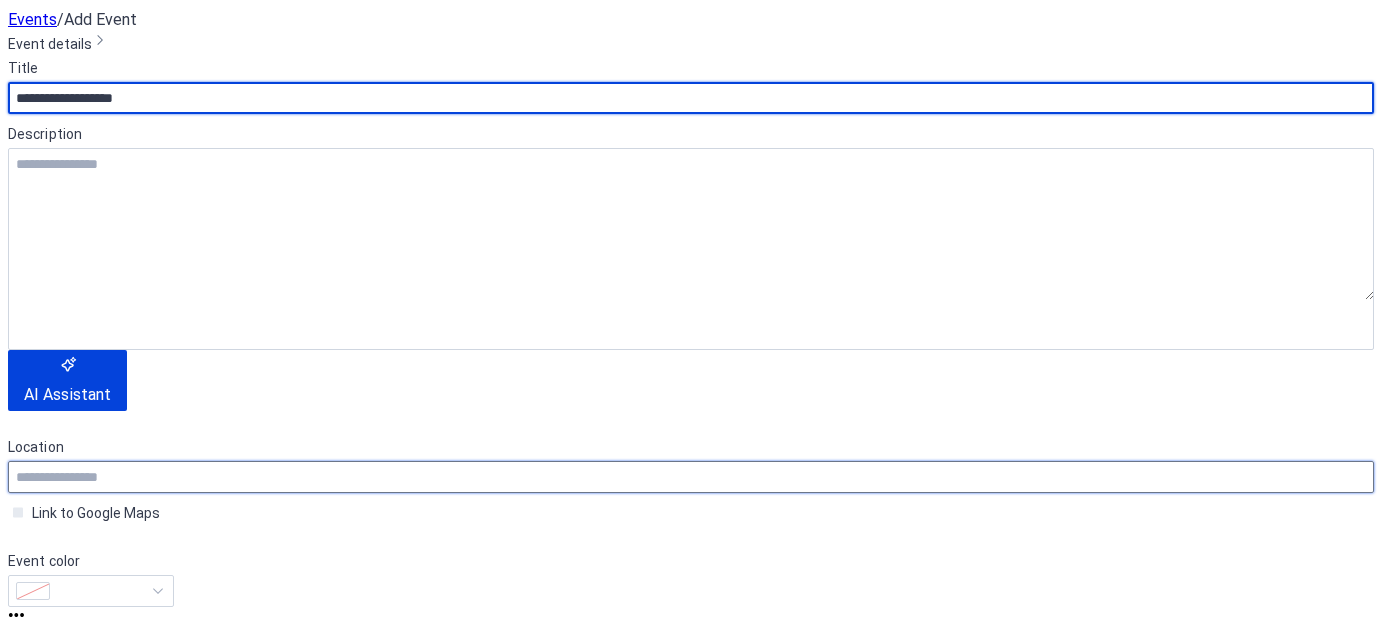 click at bounding box center [691, 477] 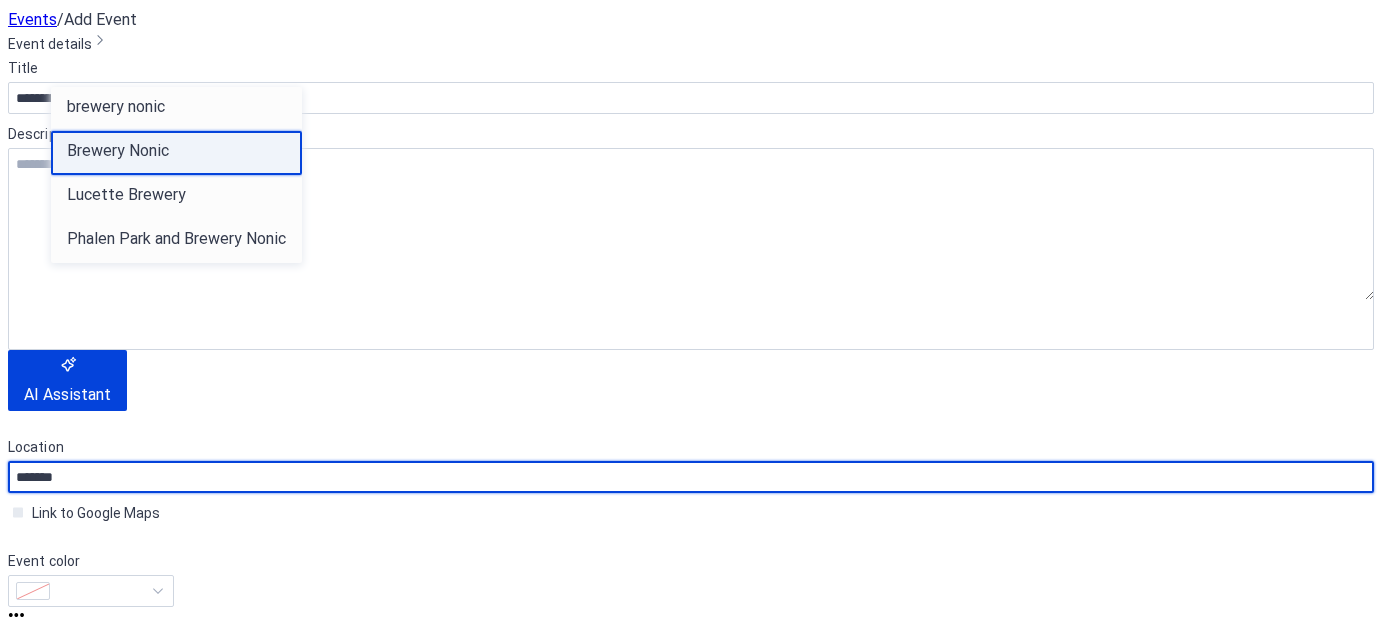 click on "Brewery Nonic" at bounding box center (118, 151) 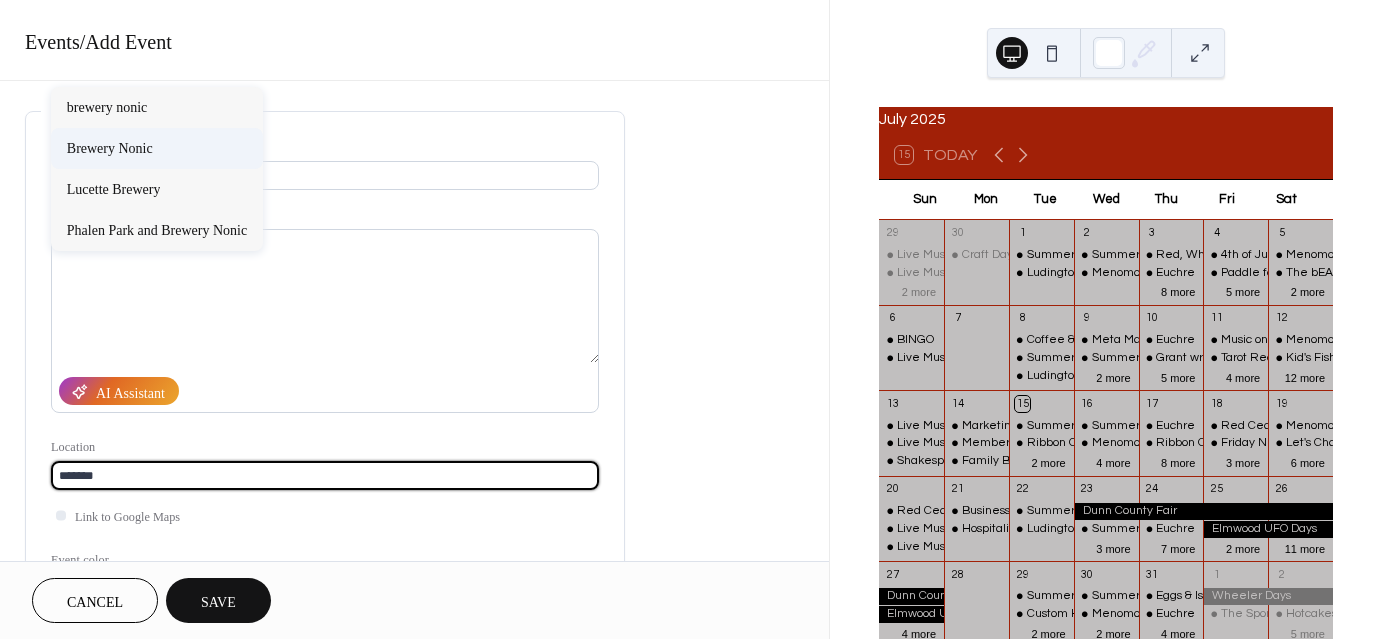 type on "**********" 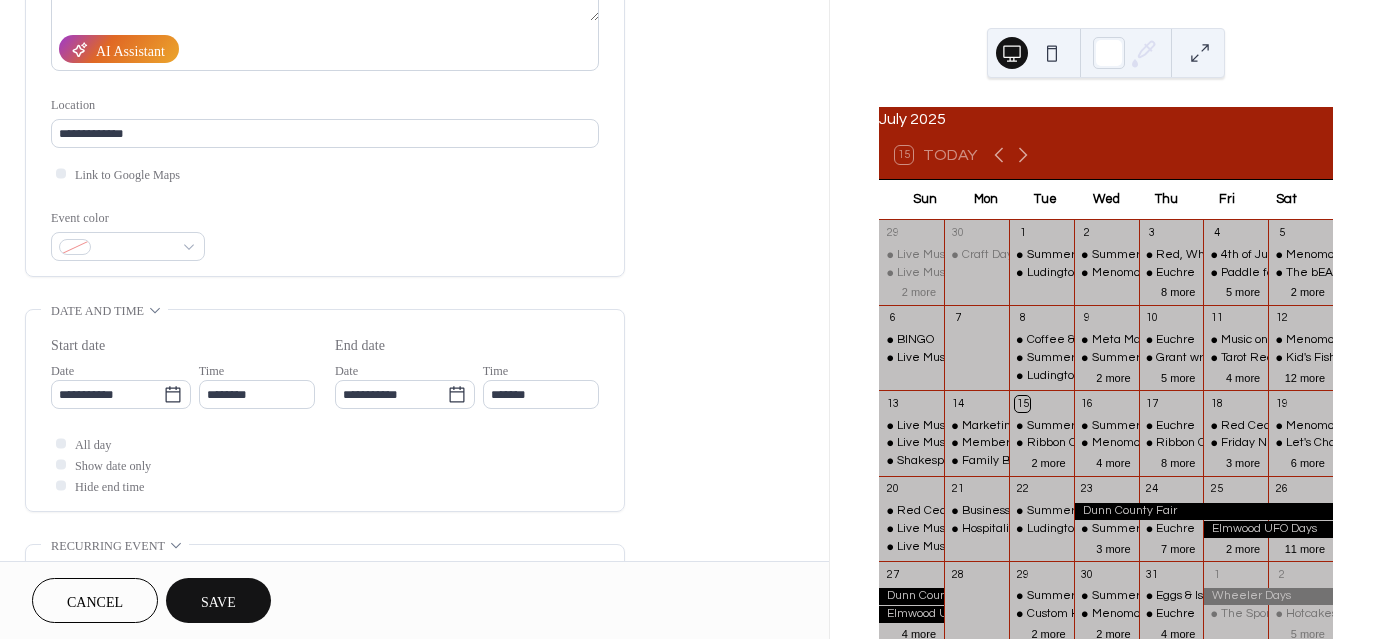 scroll, scrollTop: 400, scrollLeft: 0, axis: vertical 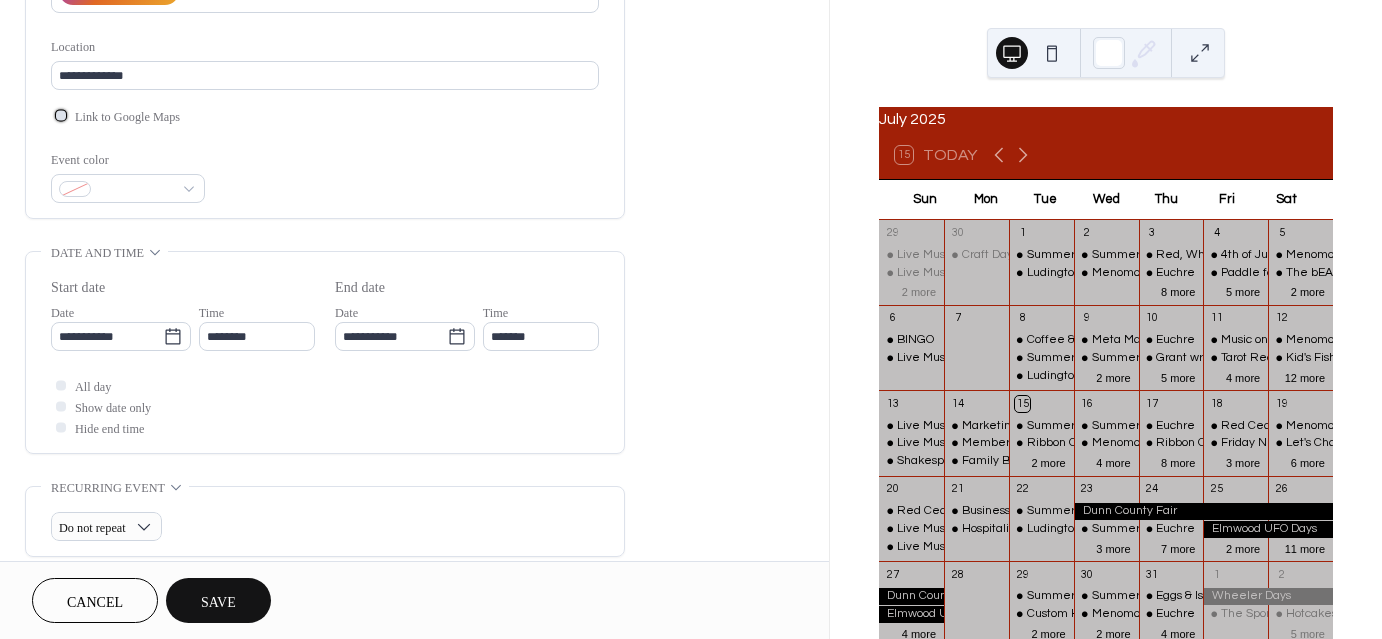 click at bounding box center (61, 115) 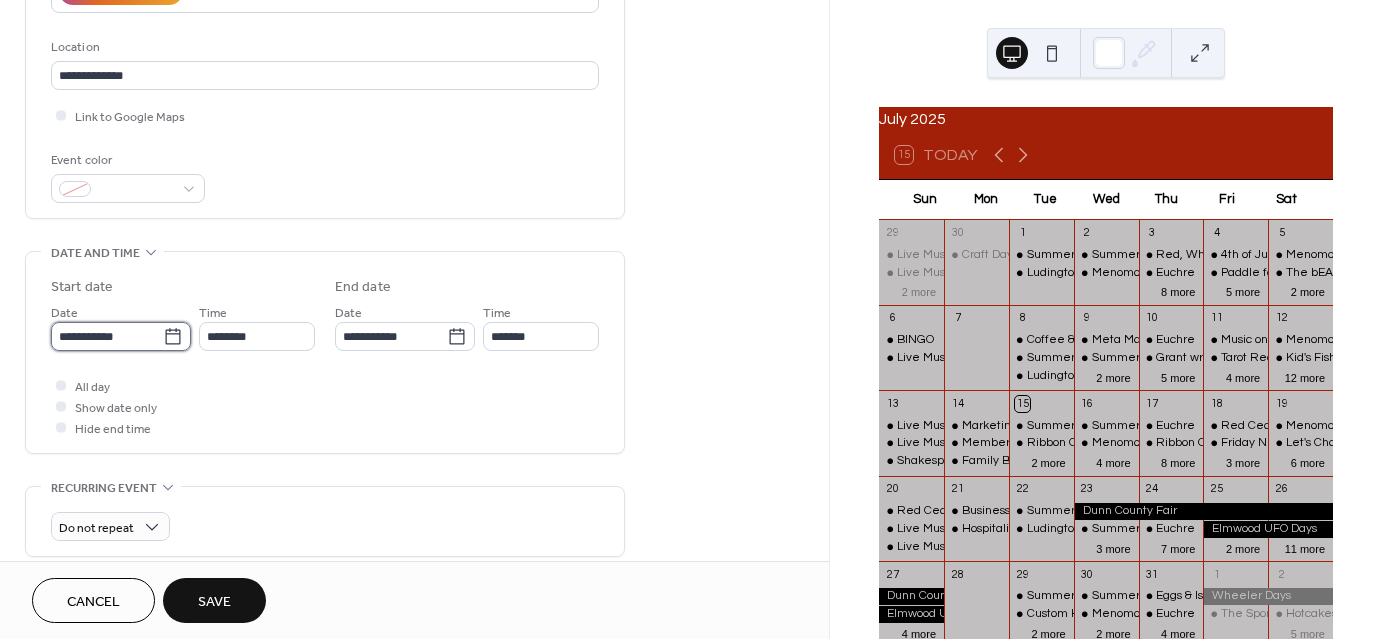 click on "**********" at bounding box center [107, 336] 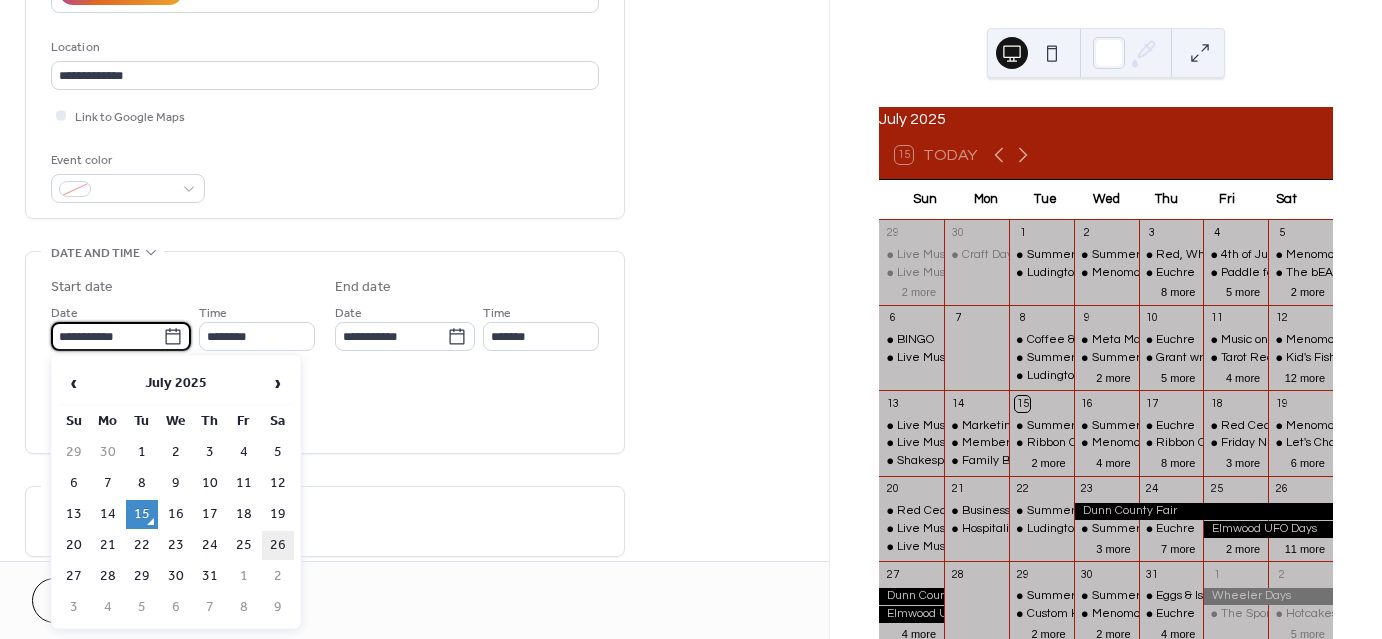click on "26" at bounding box center (278, 545) 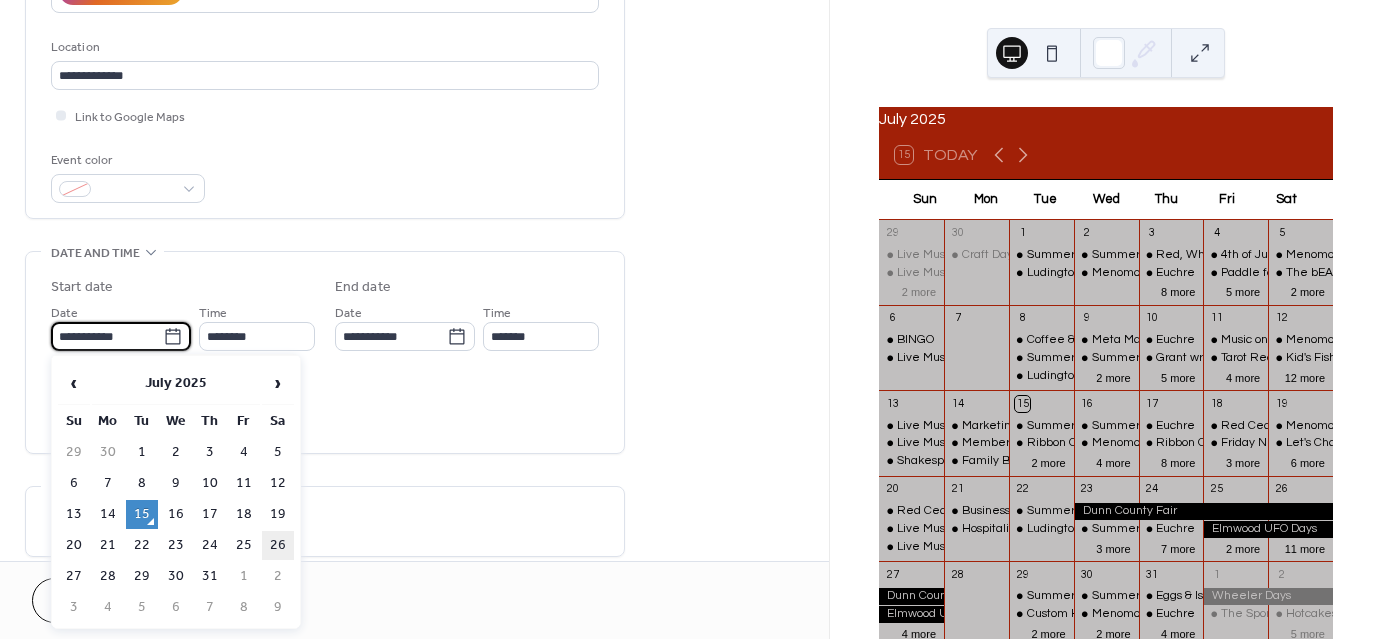 type on "**********" 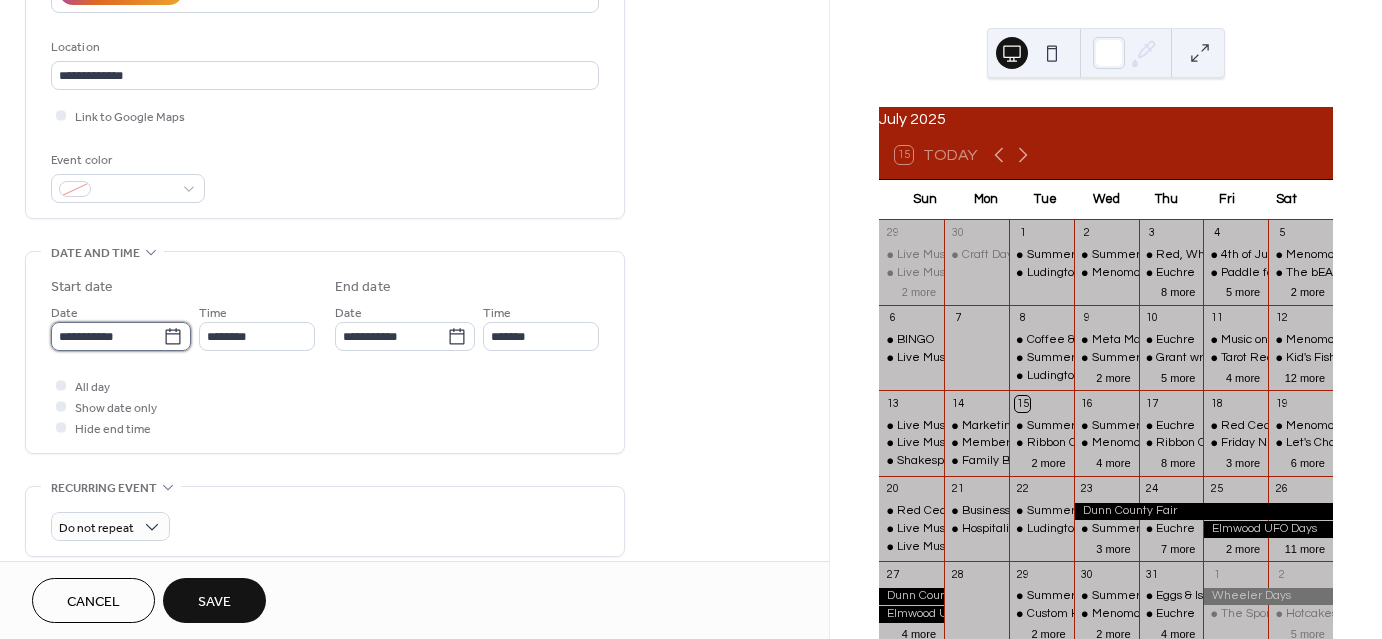 click on "**********" at bounding box center [107, 336] 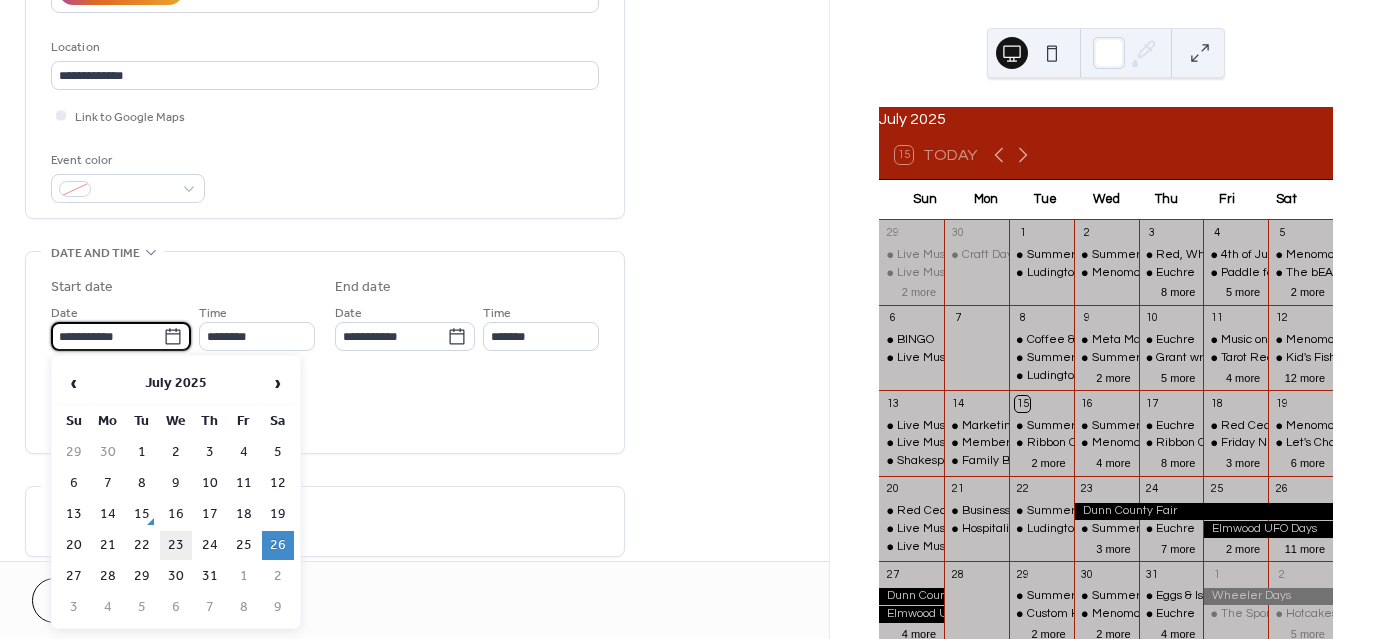 click on "23" at bounding box center (176, 545) 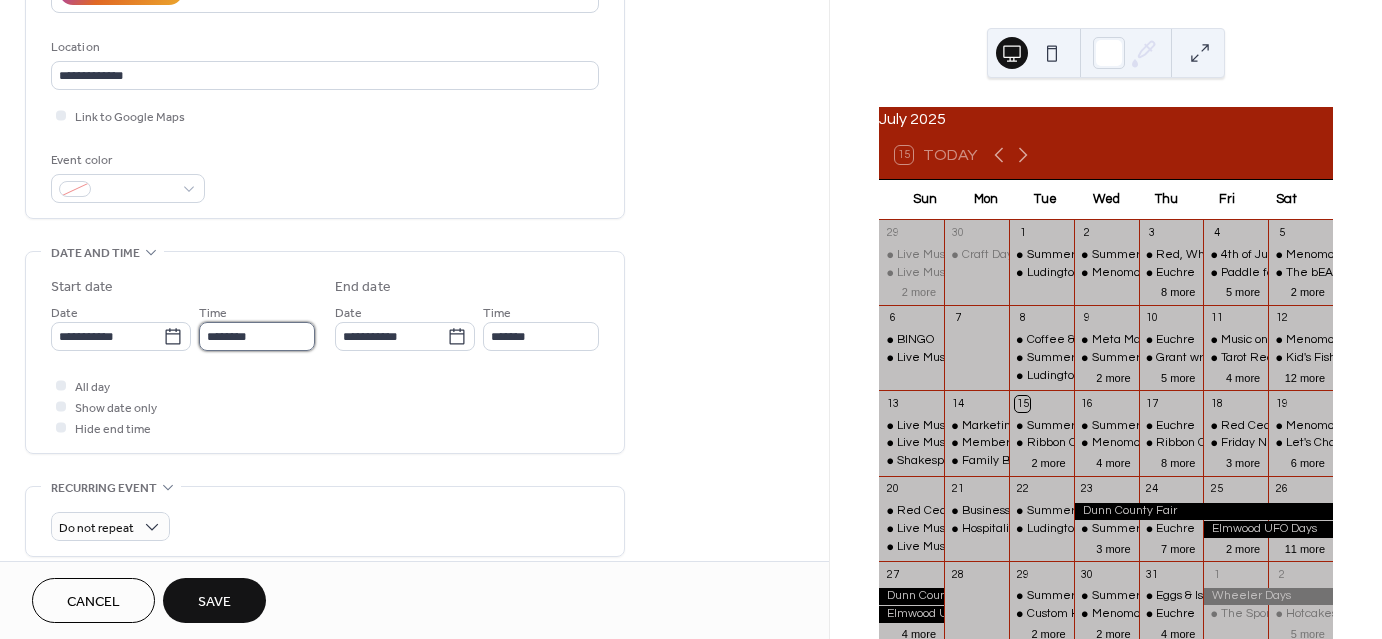 click on "********" at bounding box center (257, 336) 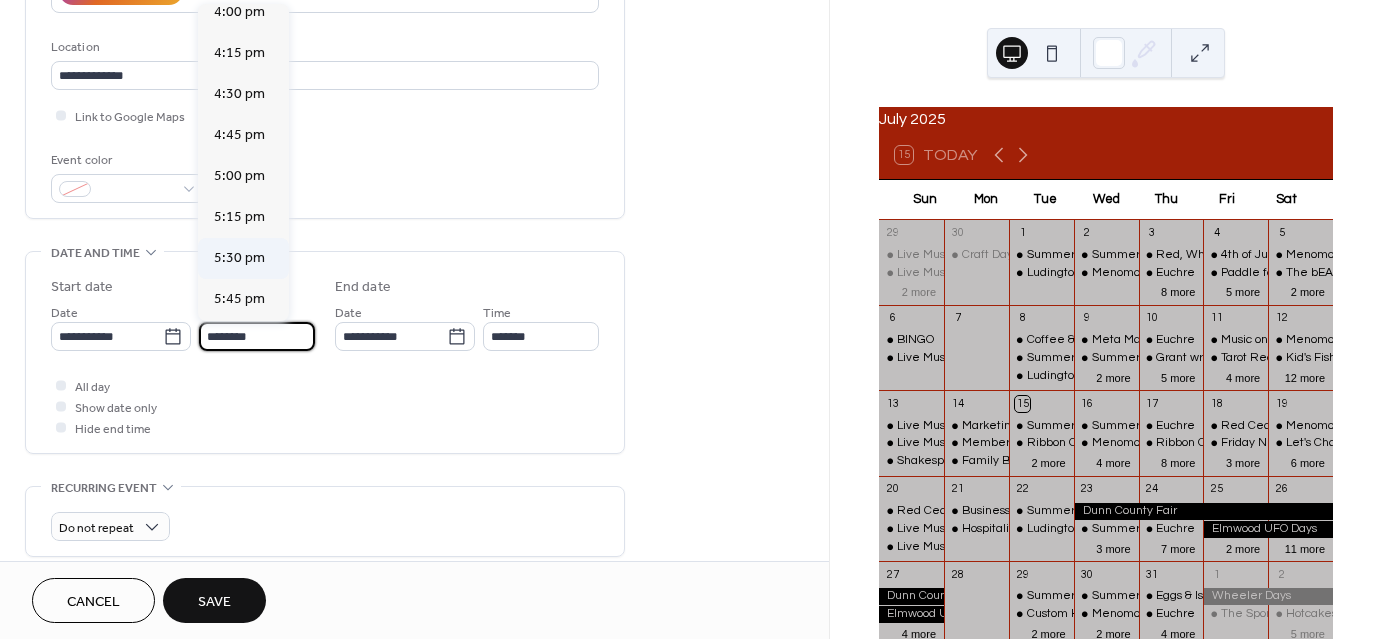 scroll, scrollTop: 2668, scrollLeft: 0, axis: vertical 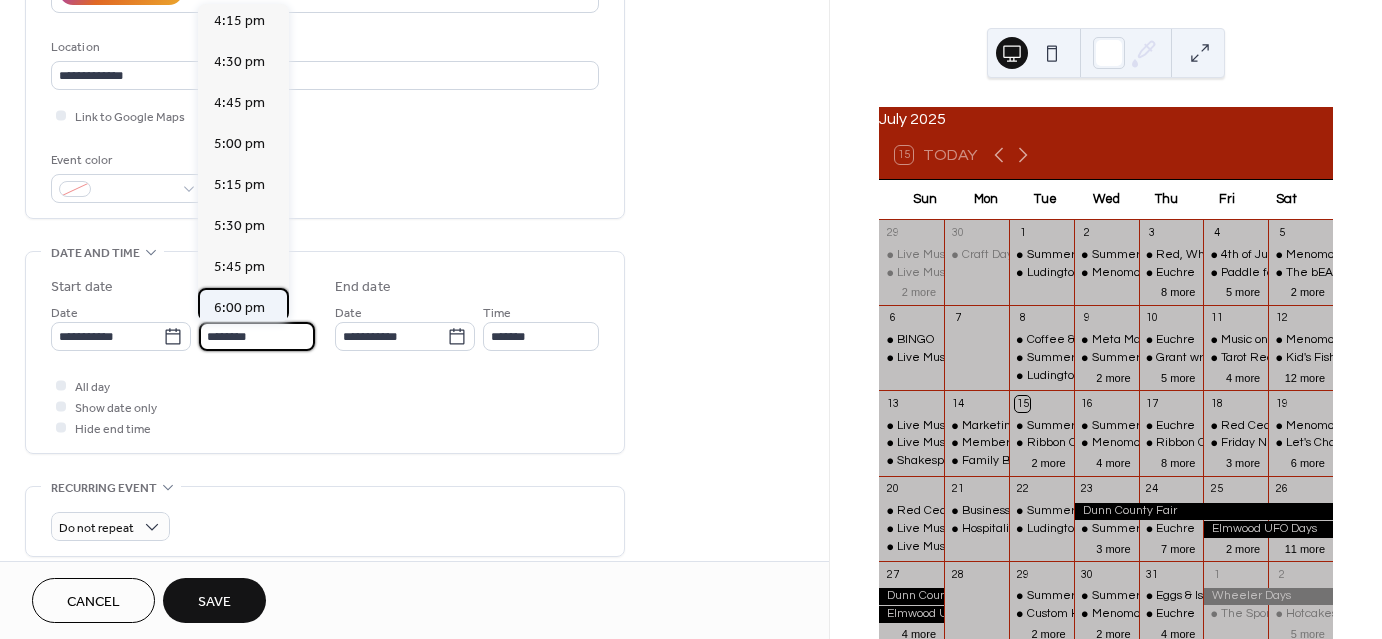 click on "6:00 pm" at bounding box center [239, 308] 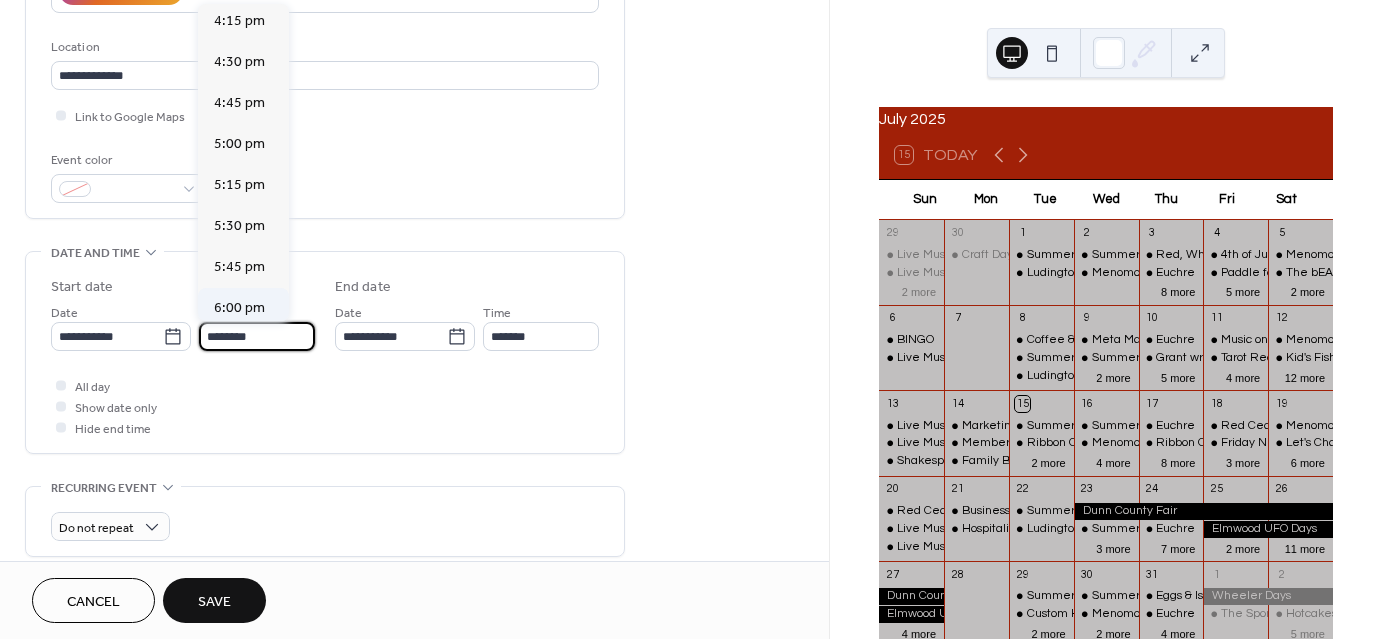 type on "*******" 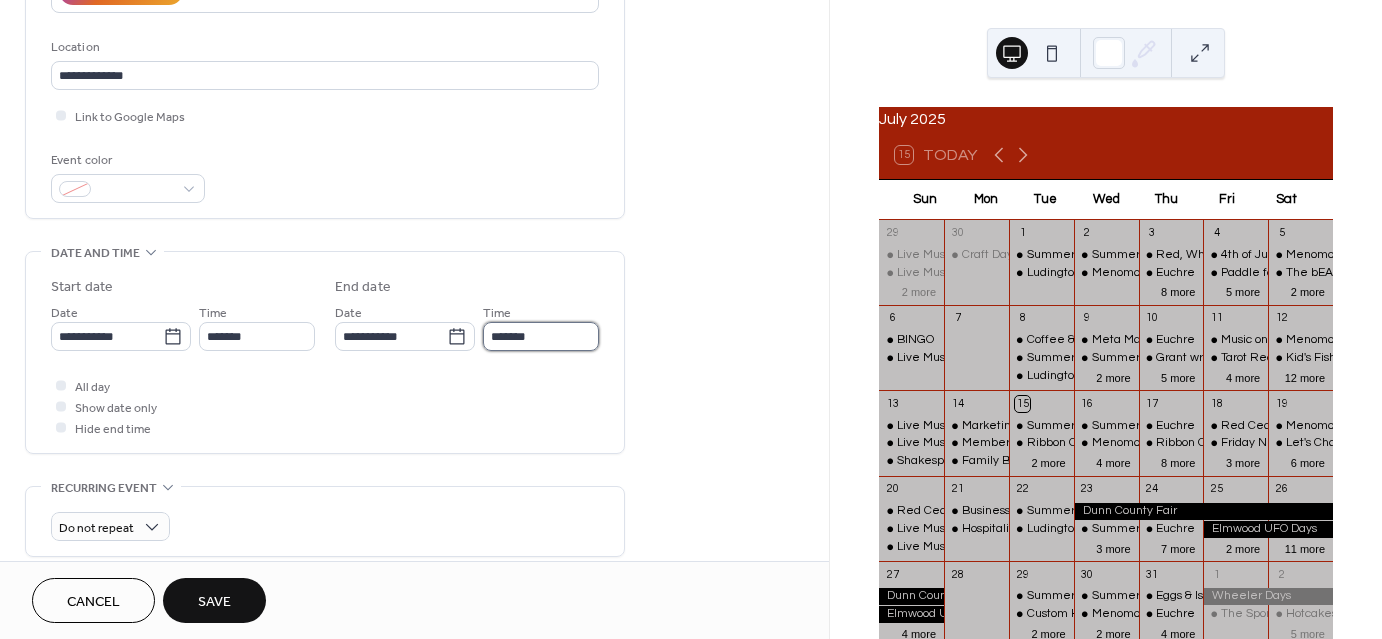 click on "*******" at bounding box center (541, 336) 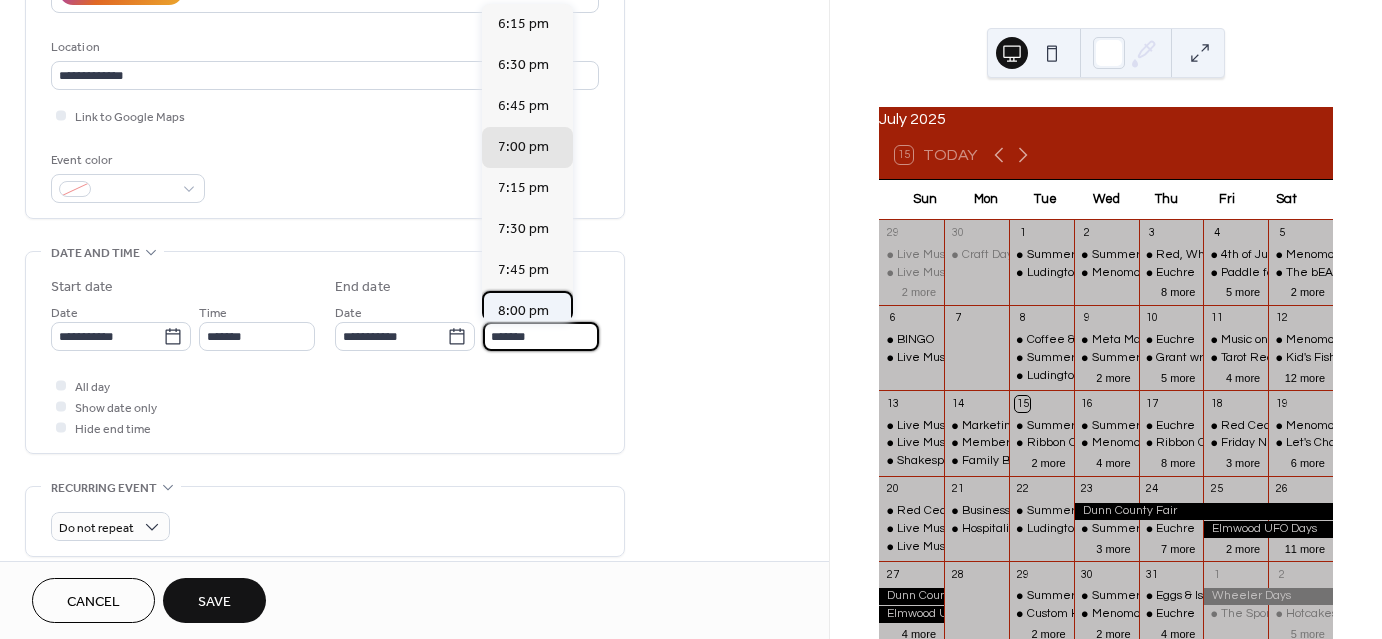 click on "8:00 pm" at bounding box center (523, 311) 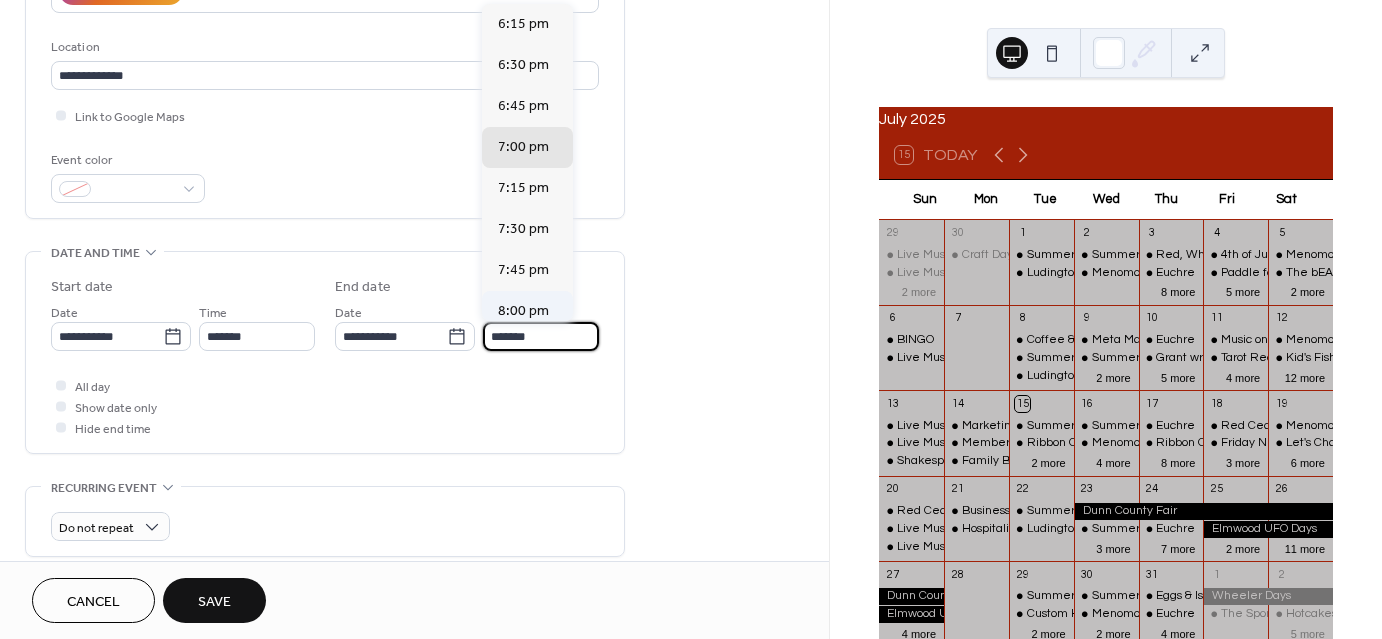 type on "*******" 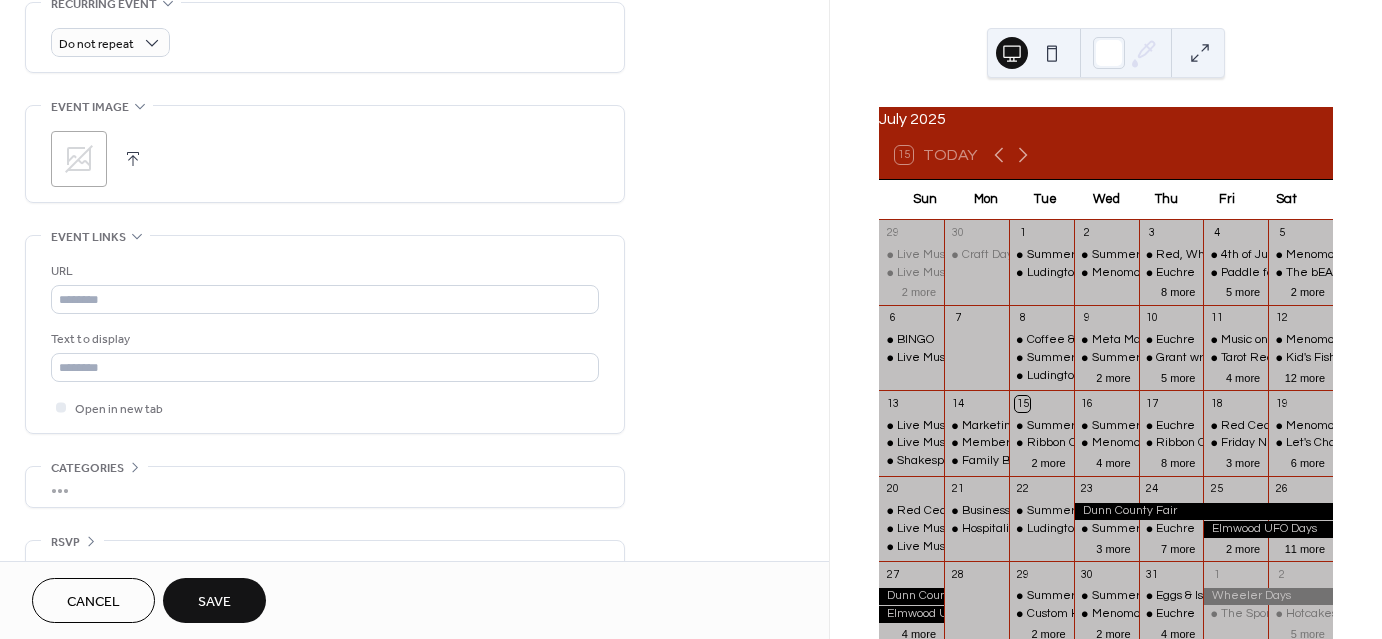 scroll, scrollTop: 922, scrollLeft: 0, axis: vertical 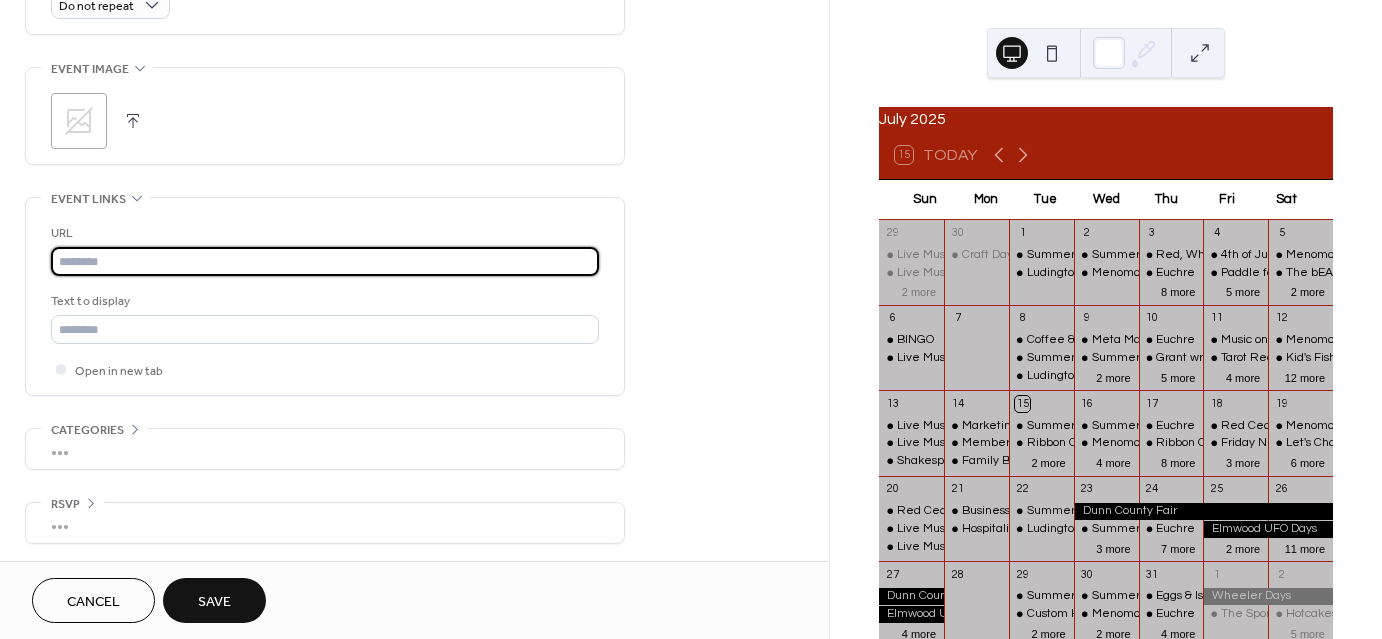 paste on "**********" 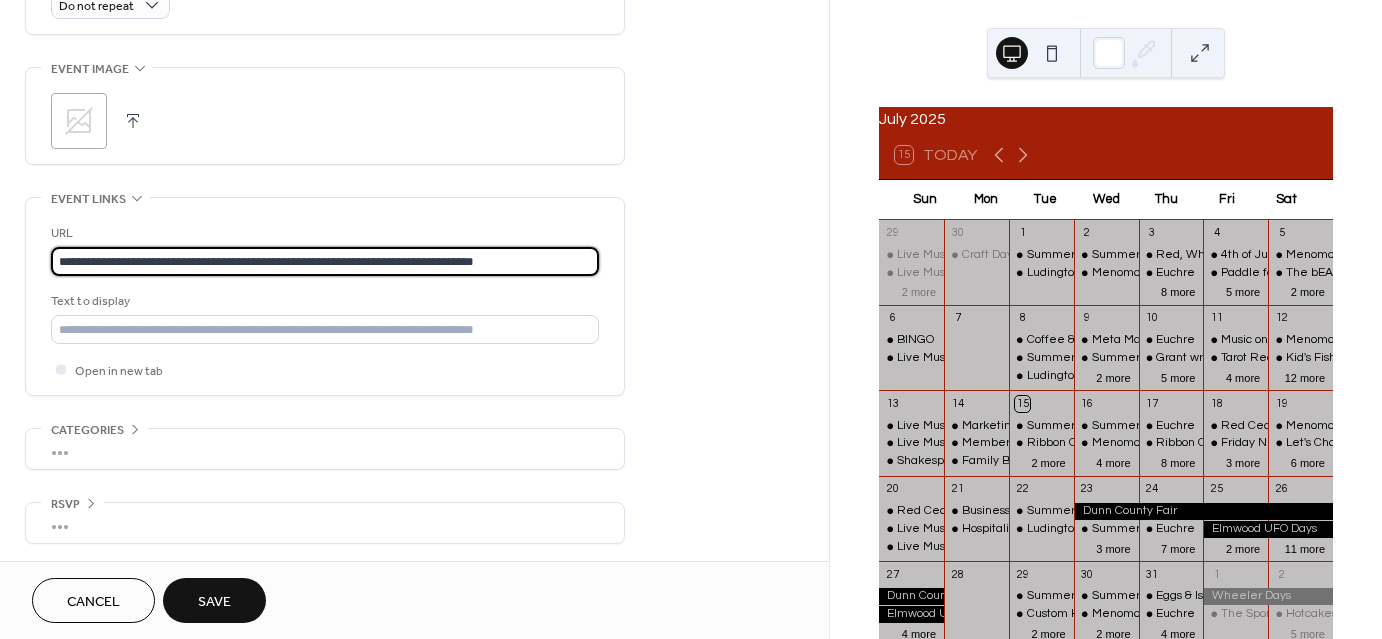 type on "**********" 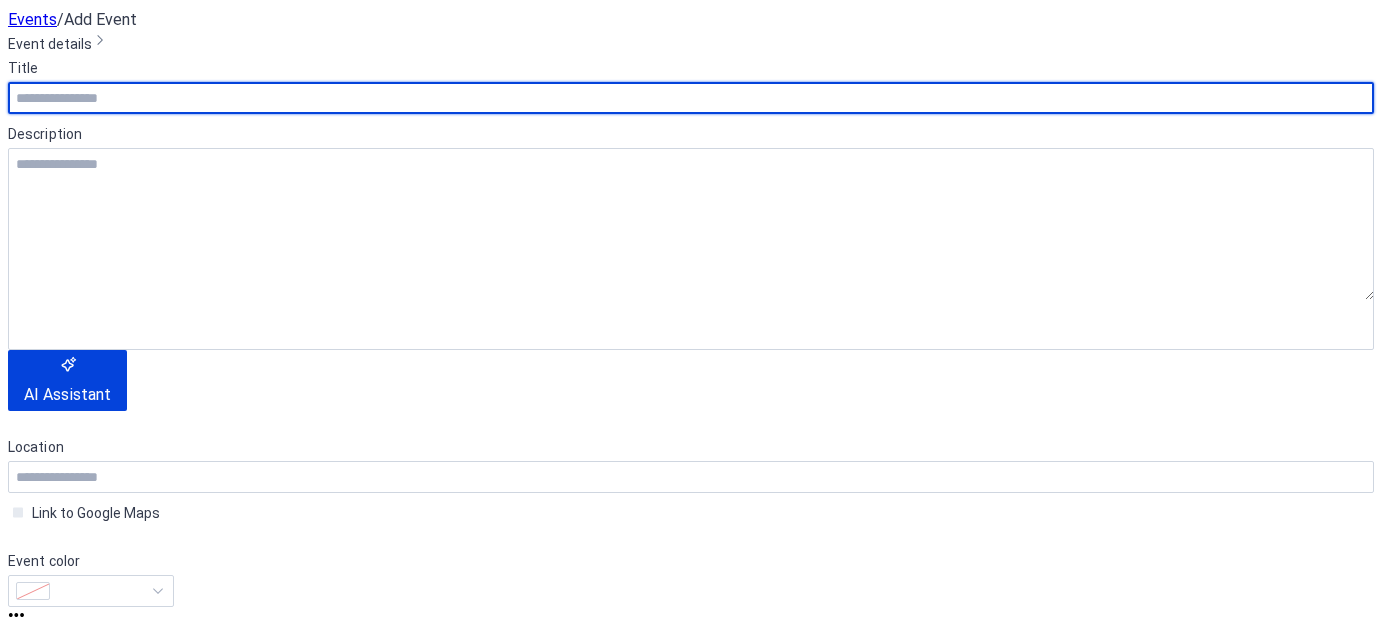 scroll, scrollTop: 0, scrollLeft: 0, axis: both 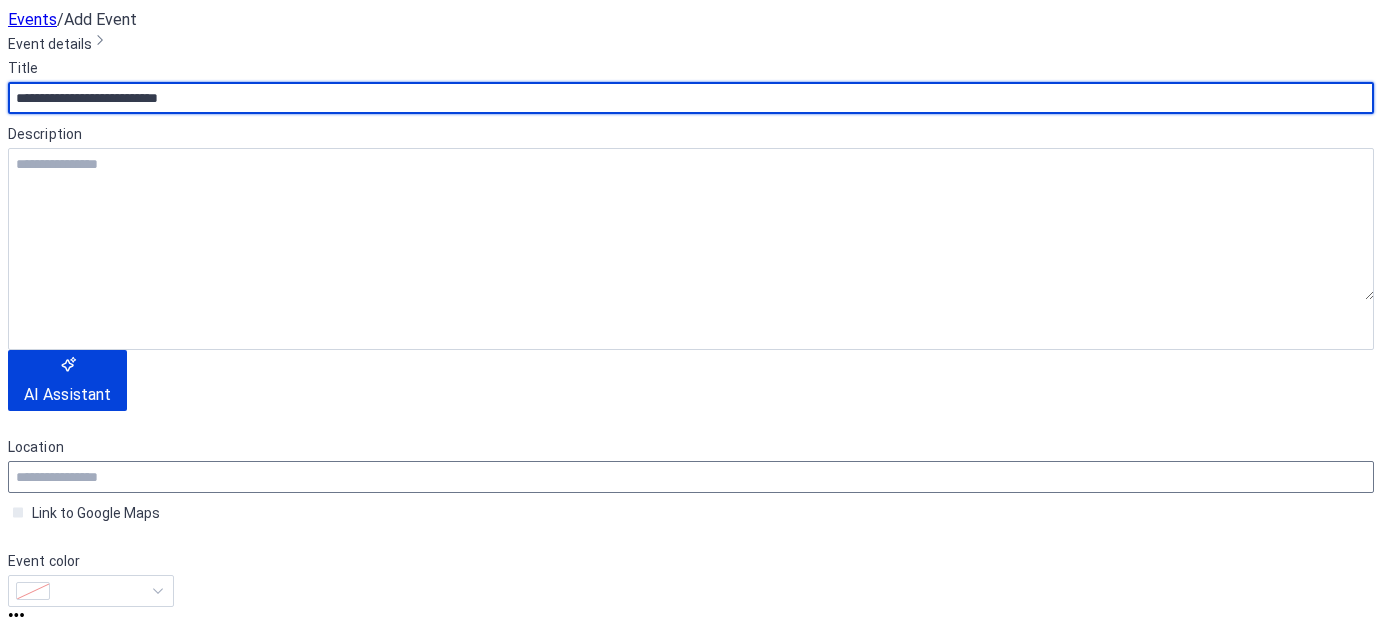 type on "**********" 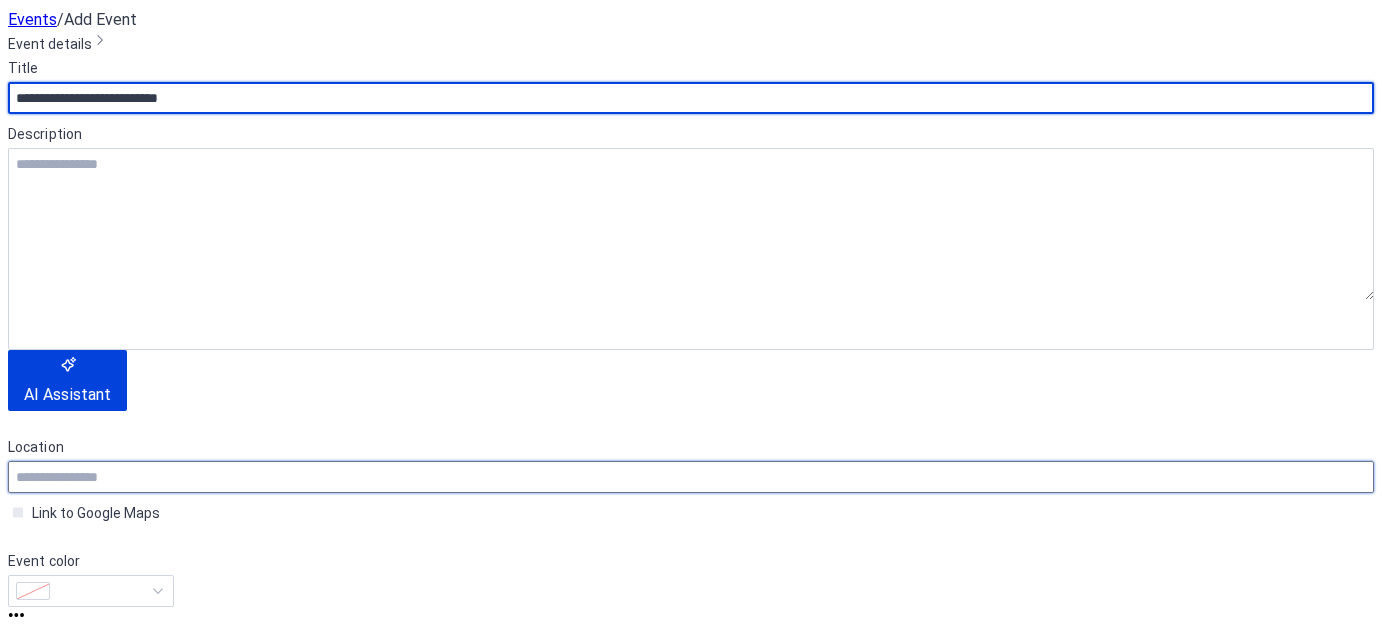 click at bounding box center (691, 477) 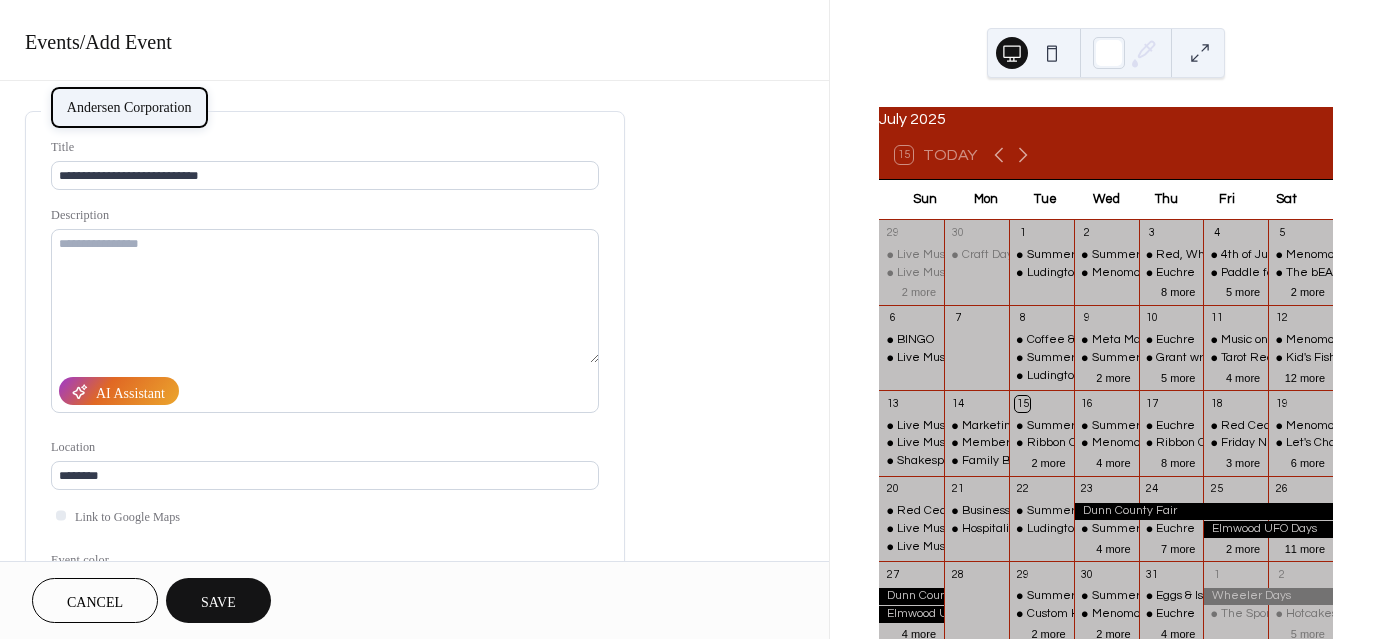 click on "Andersen Corporation" at bounding box center [129, 106] 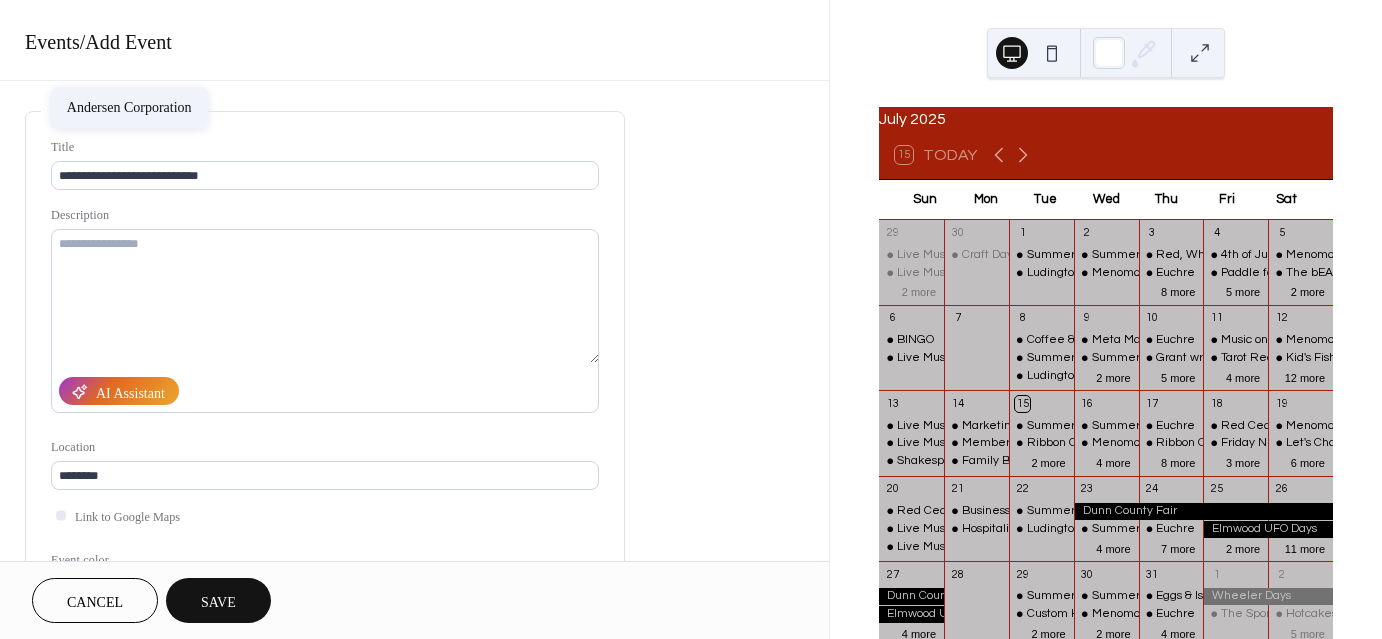type on "**********" 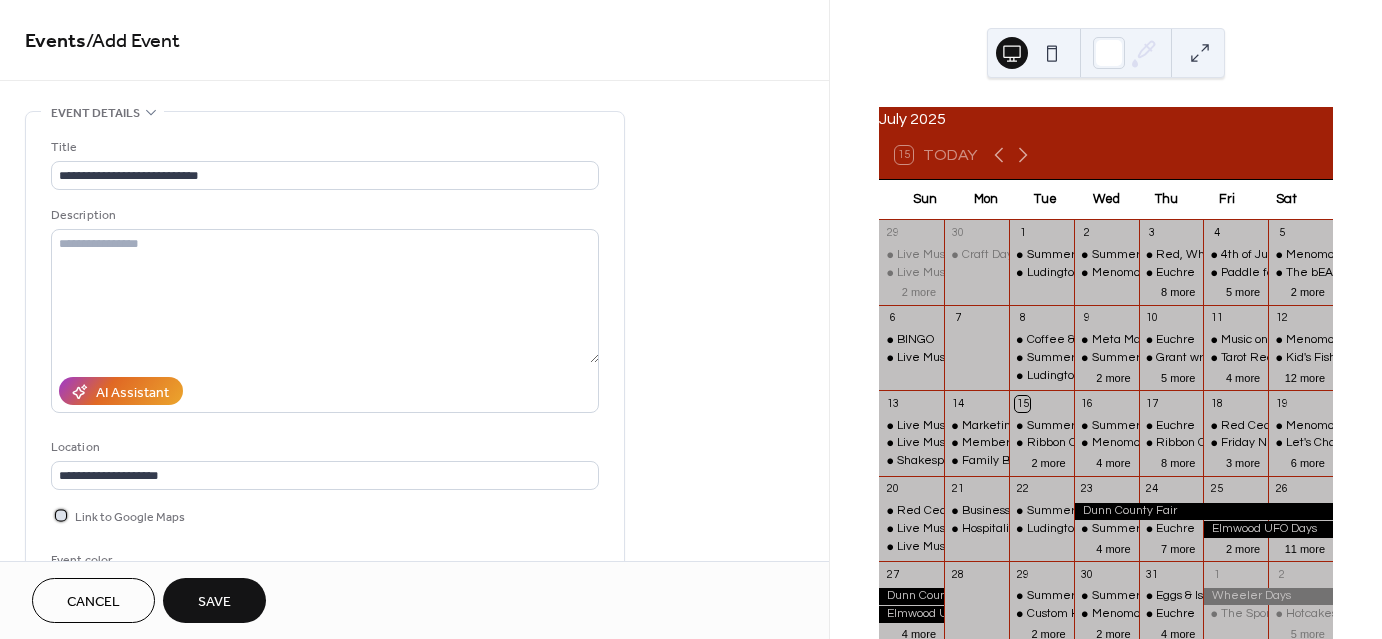 click at bounding box center (61, 515) 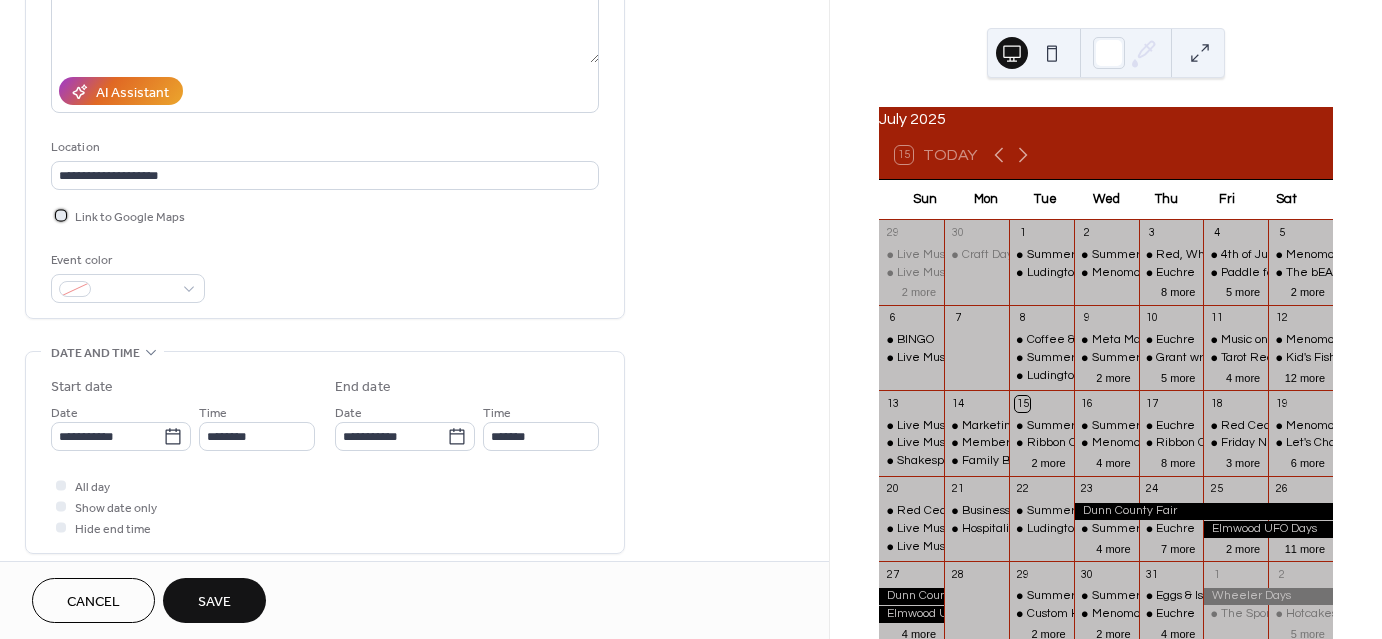 scroll, scrollTop: 500, scrollLeft: 0, axis: vertical 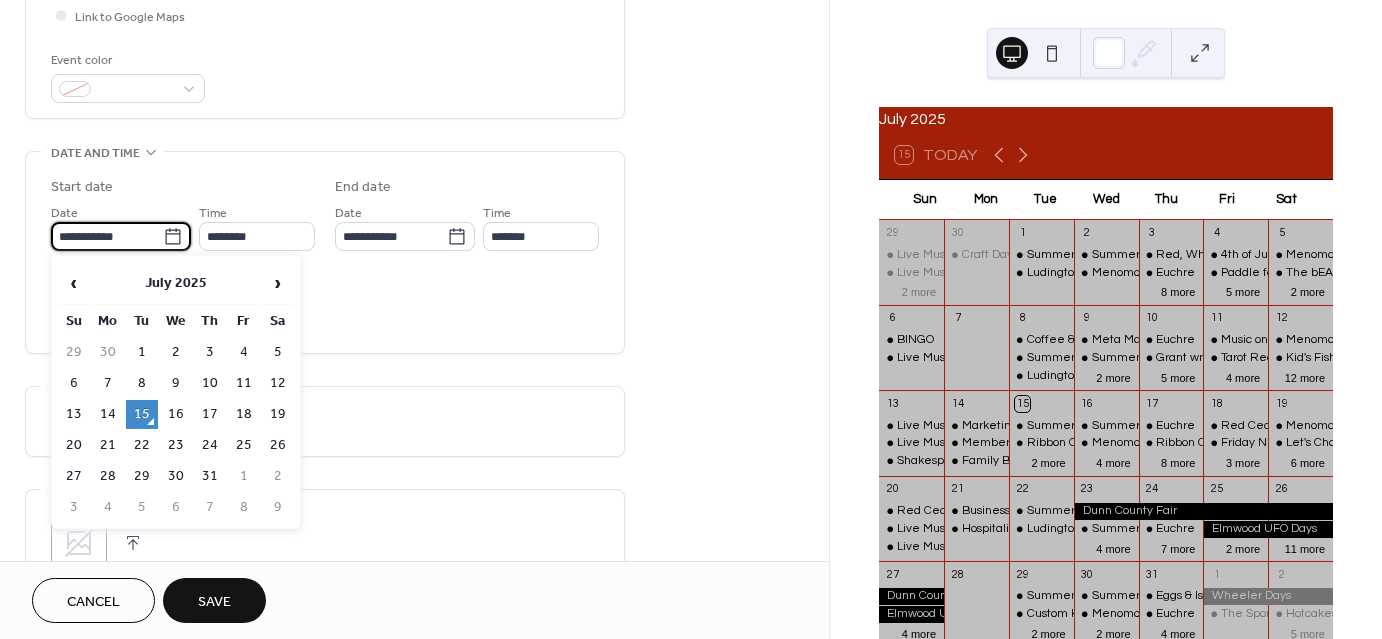 click on "**********" at bounding box center [107, 236] 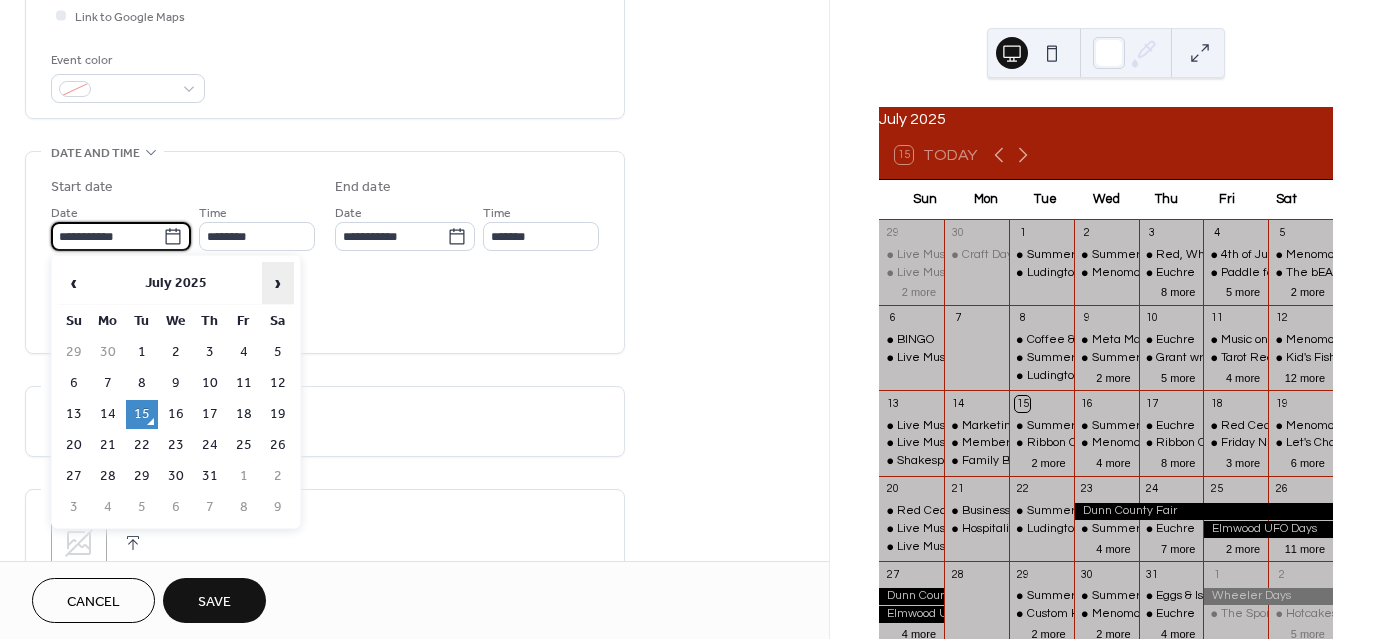 click on "›" at bounding box center [278, 283] 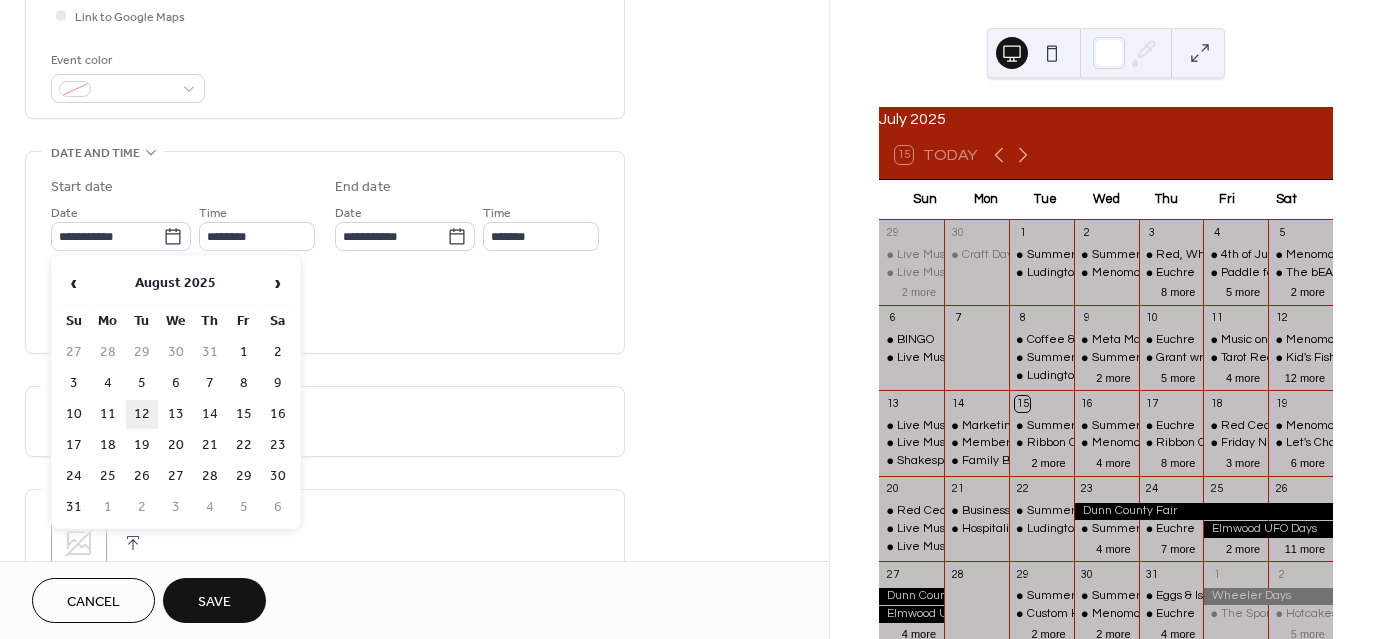 click on "12" at bounding box center (142, 414) 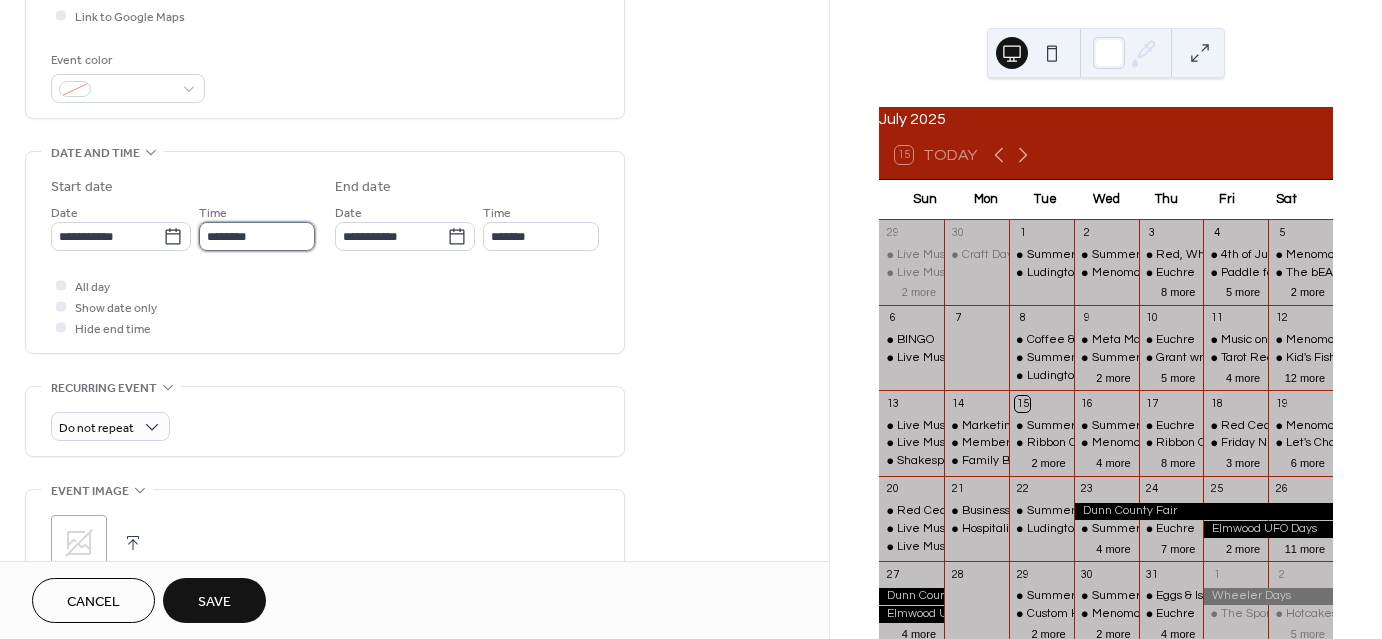 click on "********" at bounding box center [257, 236] 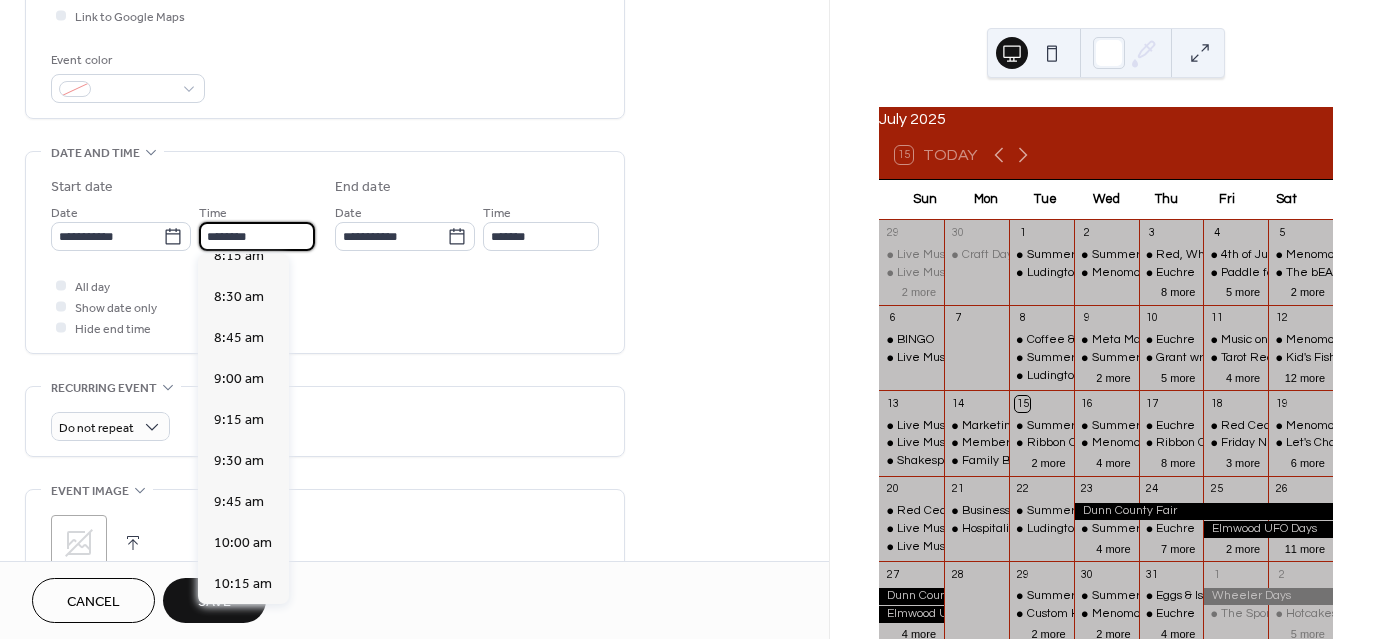 scroll, scrollTop: 1268, scrollLeft: 0, axis: vertical 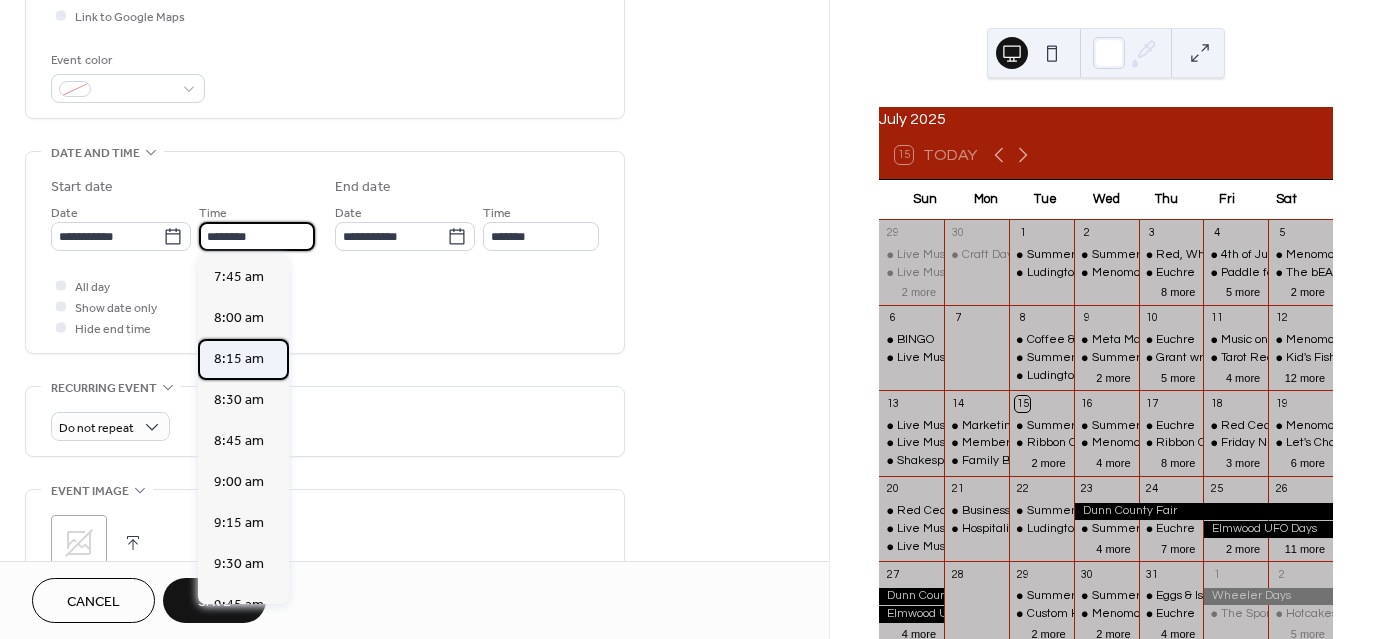 click on "8:15 am" at bounding box center (239, 359) 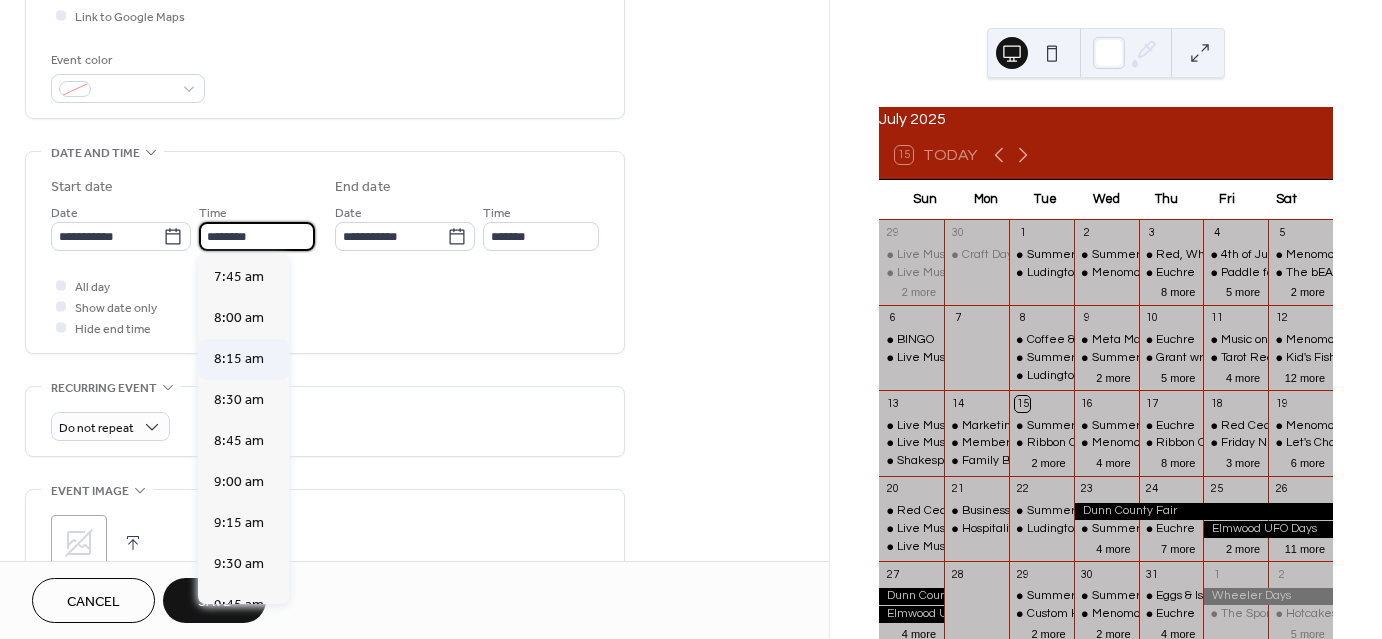 type on "*******" 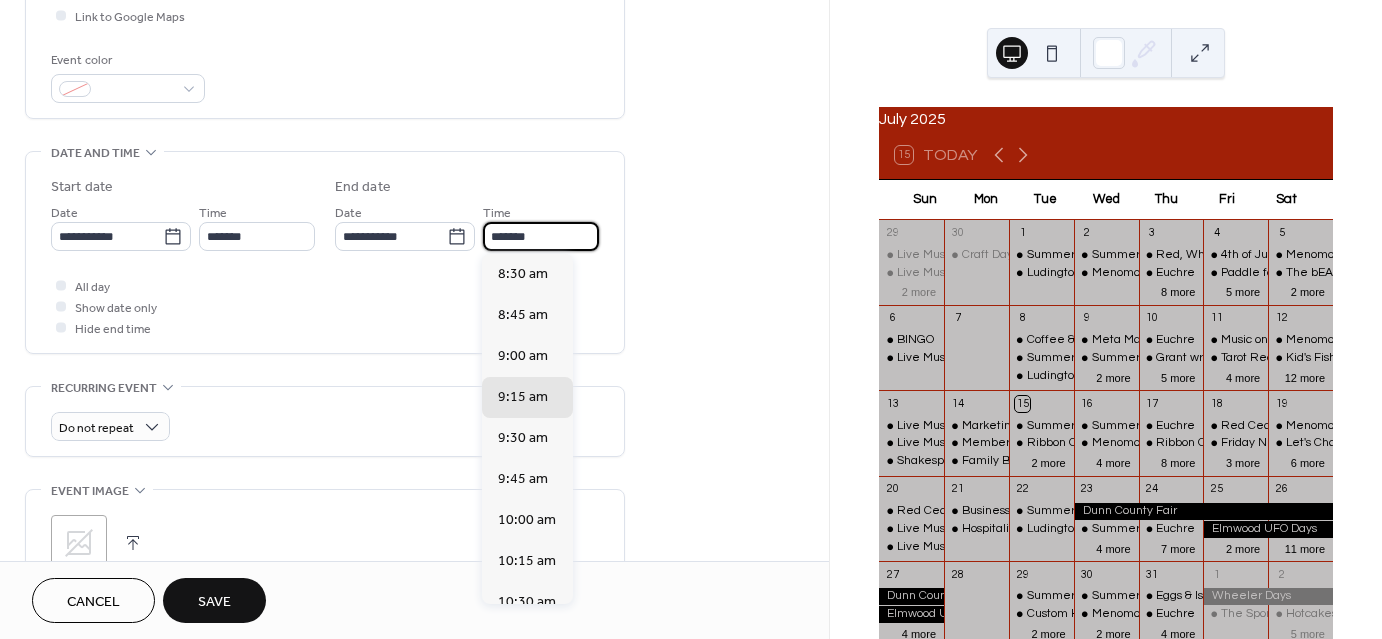 click on "*******" at bounding box center [541, 236] 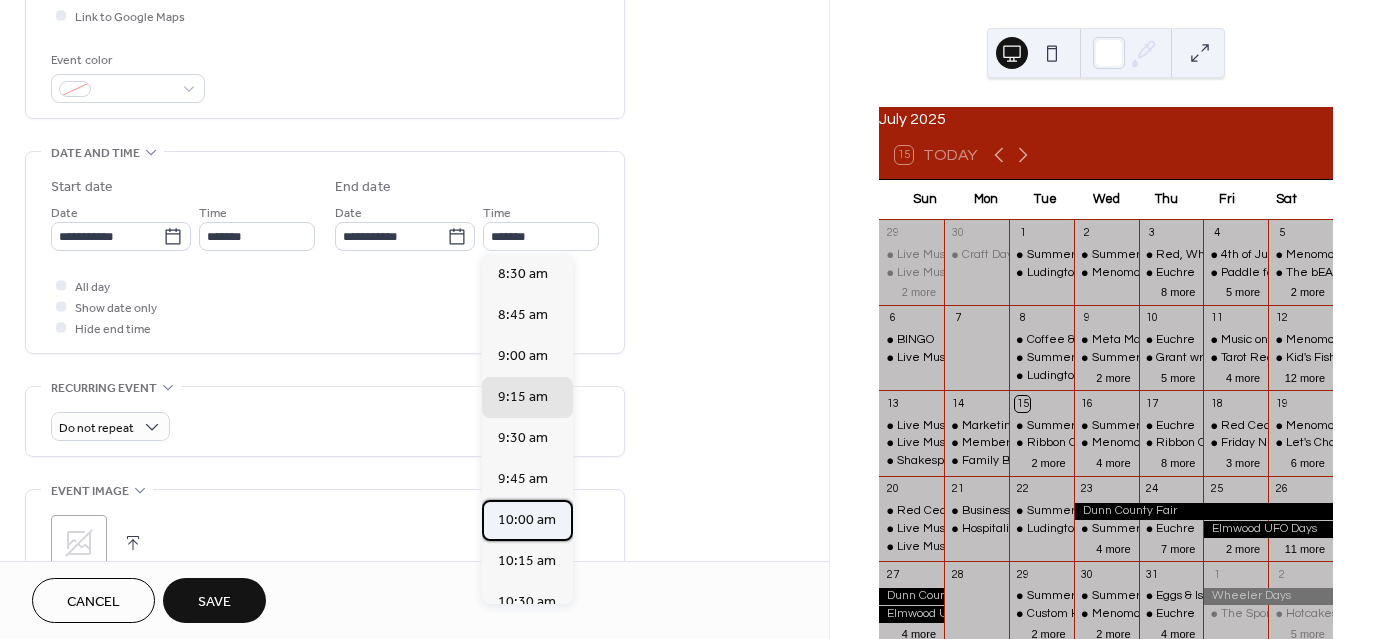 click on "10:00 am" at bounding box center (527, 520) 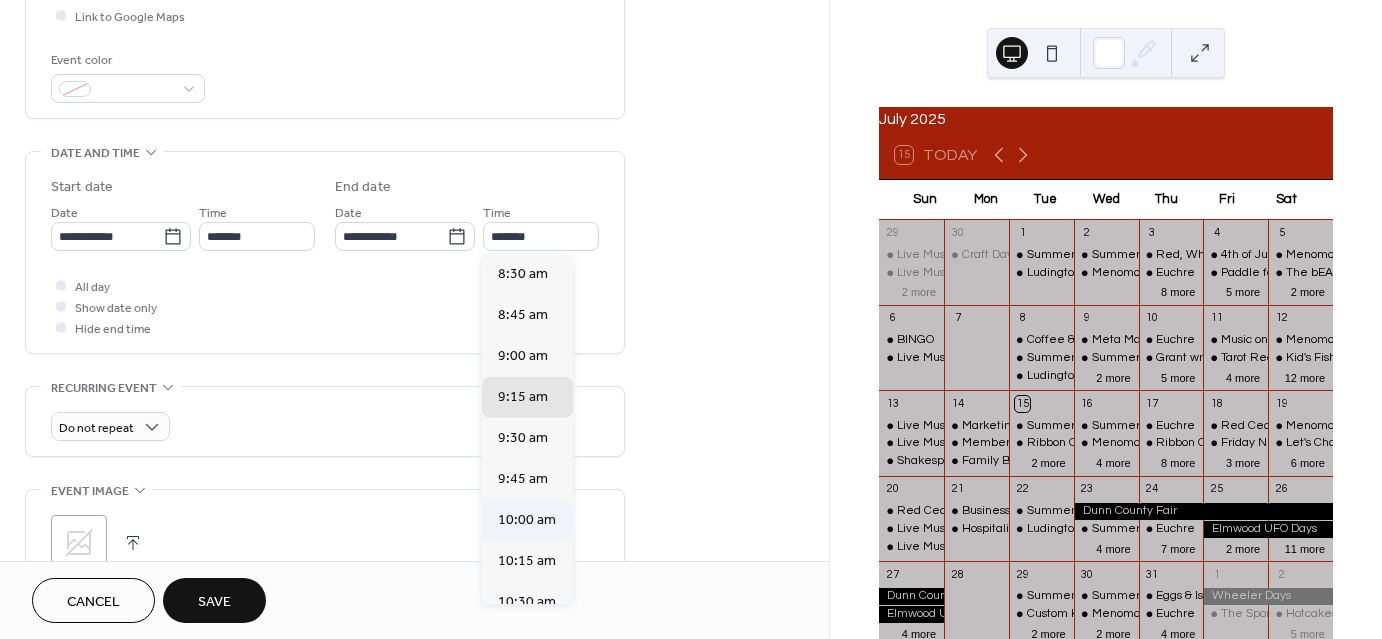 type on "********" 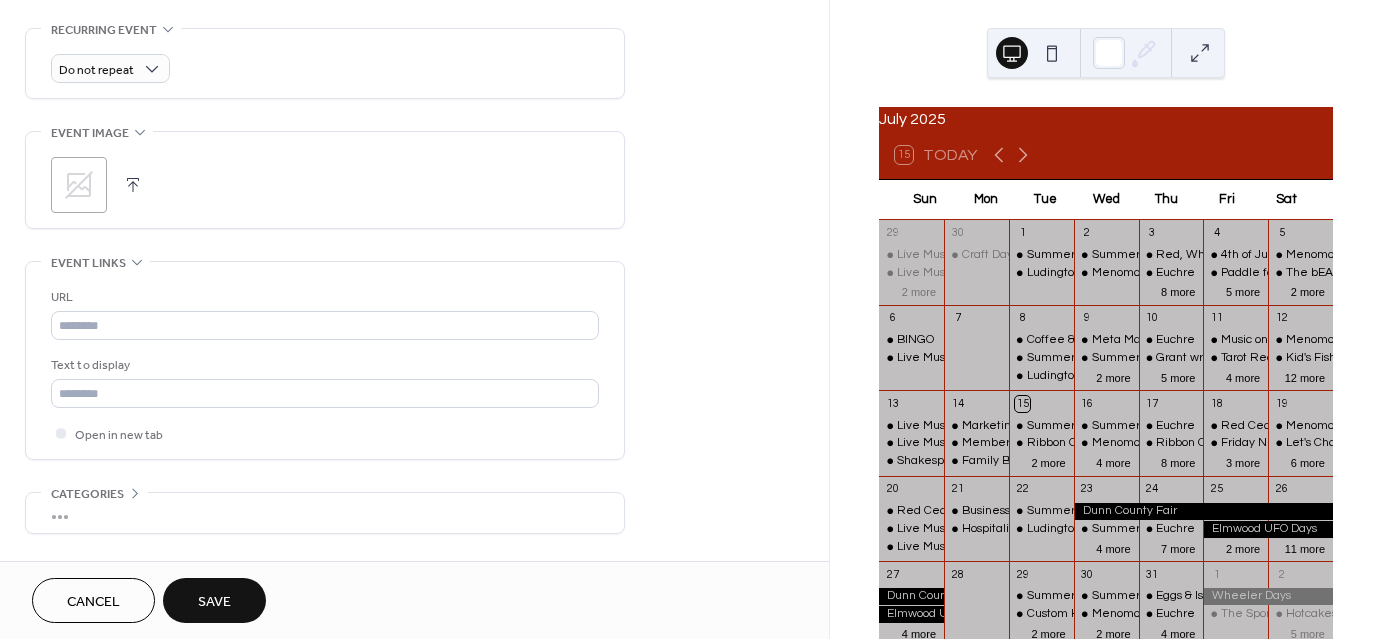 scroll, scrollTop: 922, scrollLeft: 0, axis: vertical 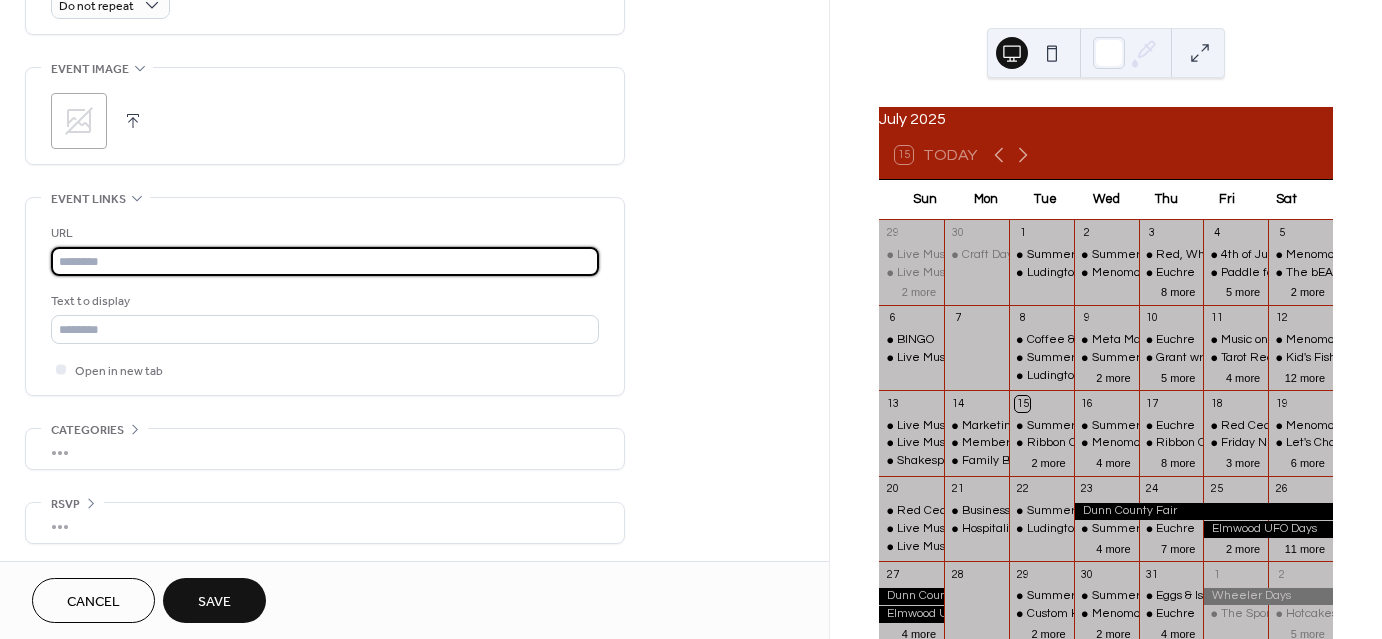 paste on "**********" 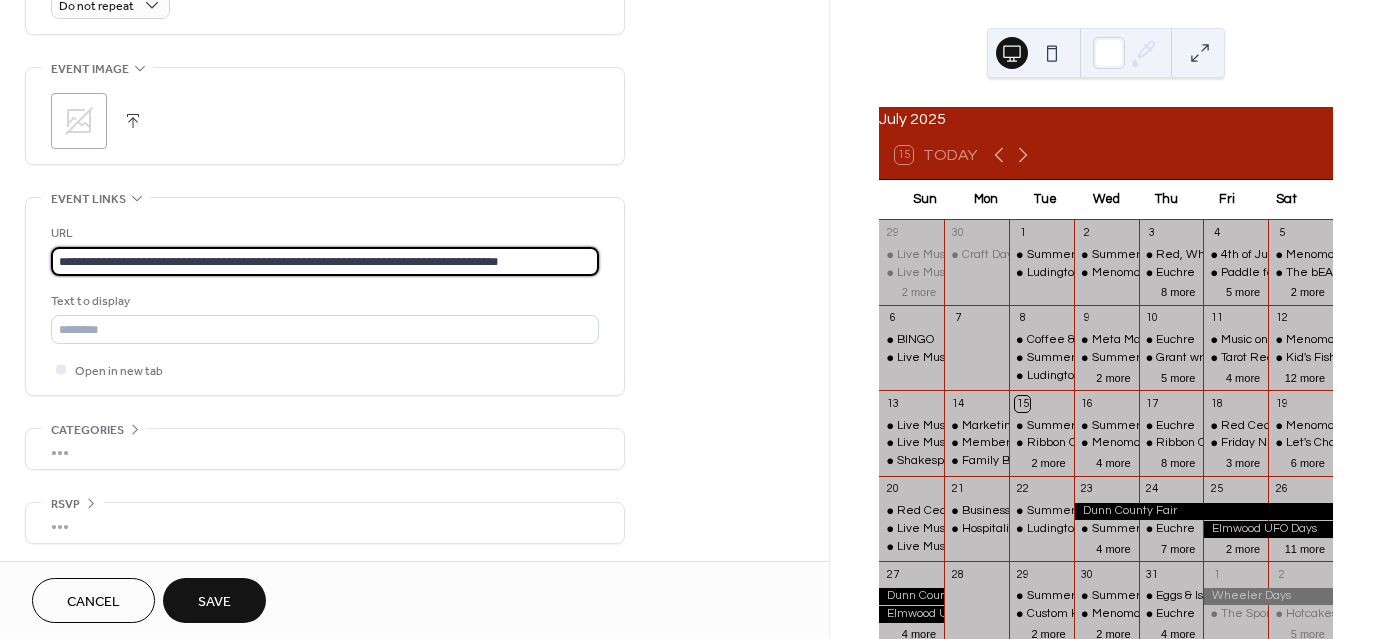 scroll, scrollTop: 0, scrollLeft: 1, axis: horizontal 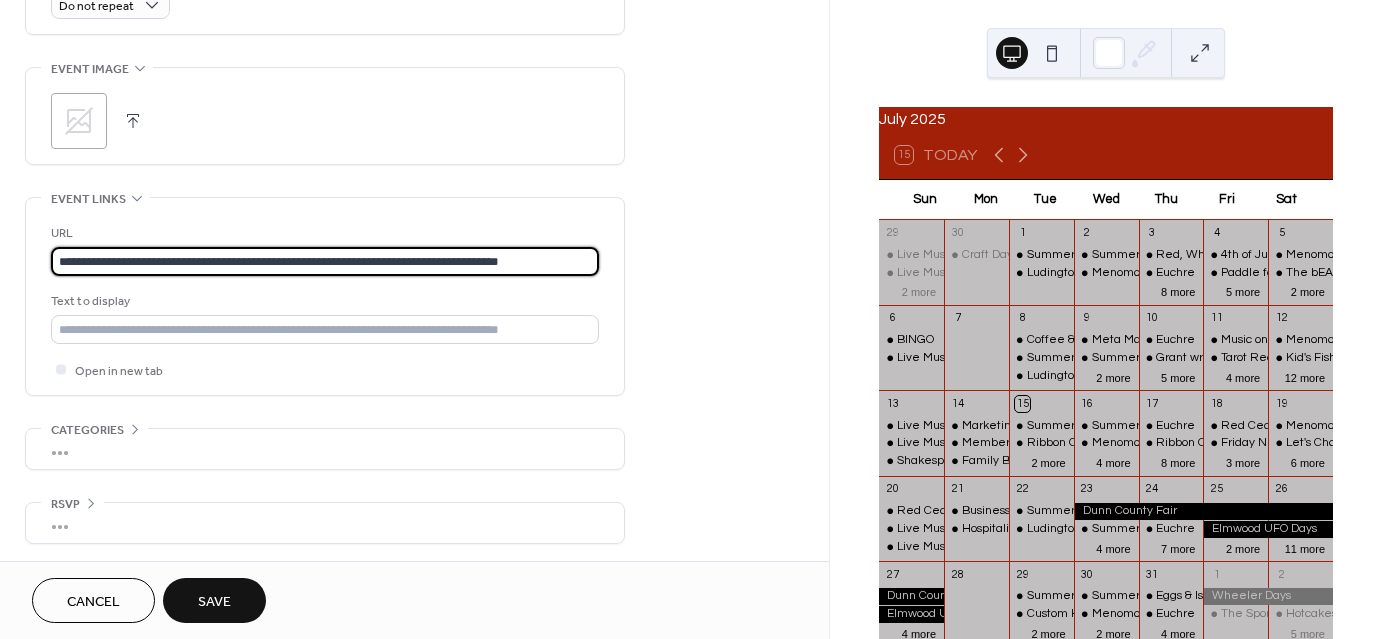 type on "**********" 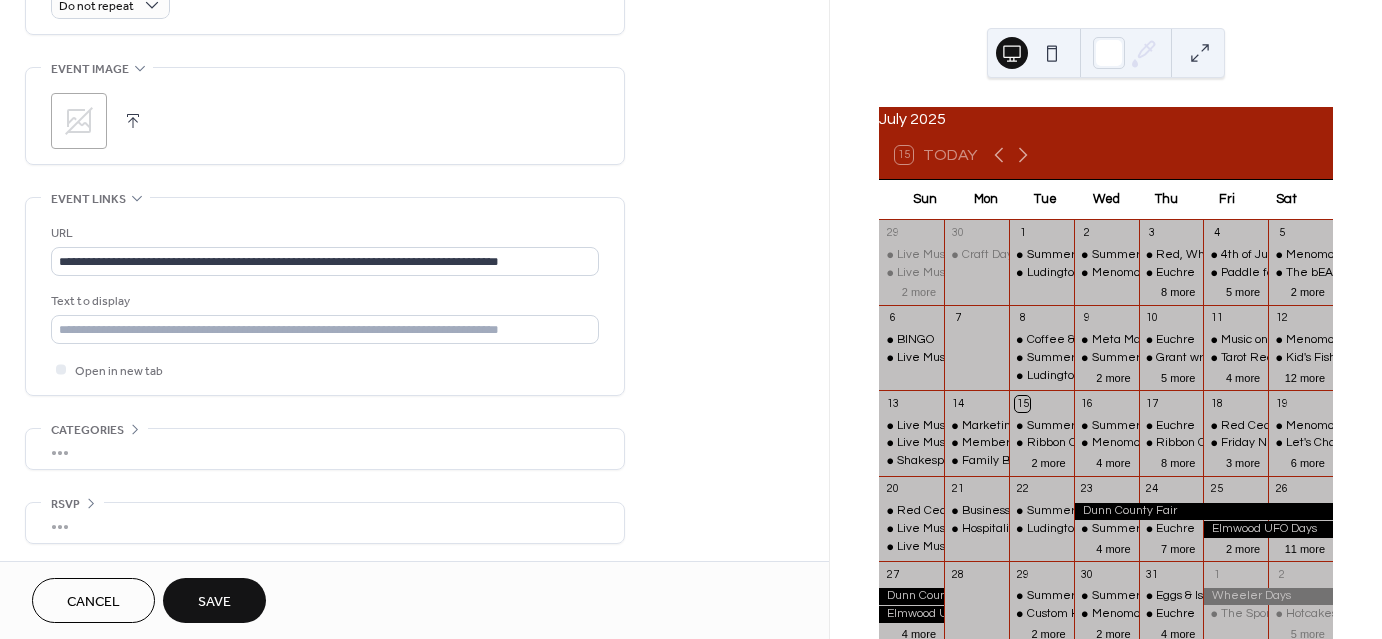 scroll, scrollTop: 0, scrollLeft: 0, axis: both 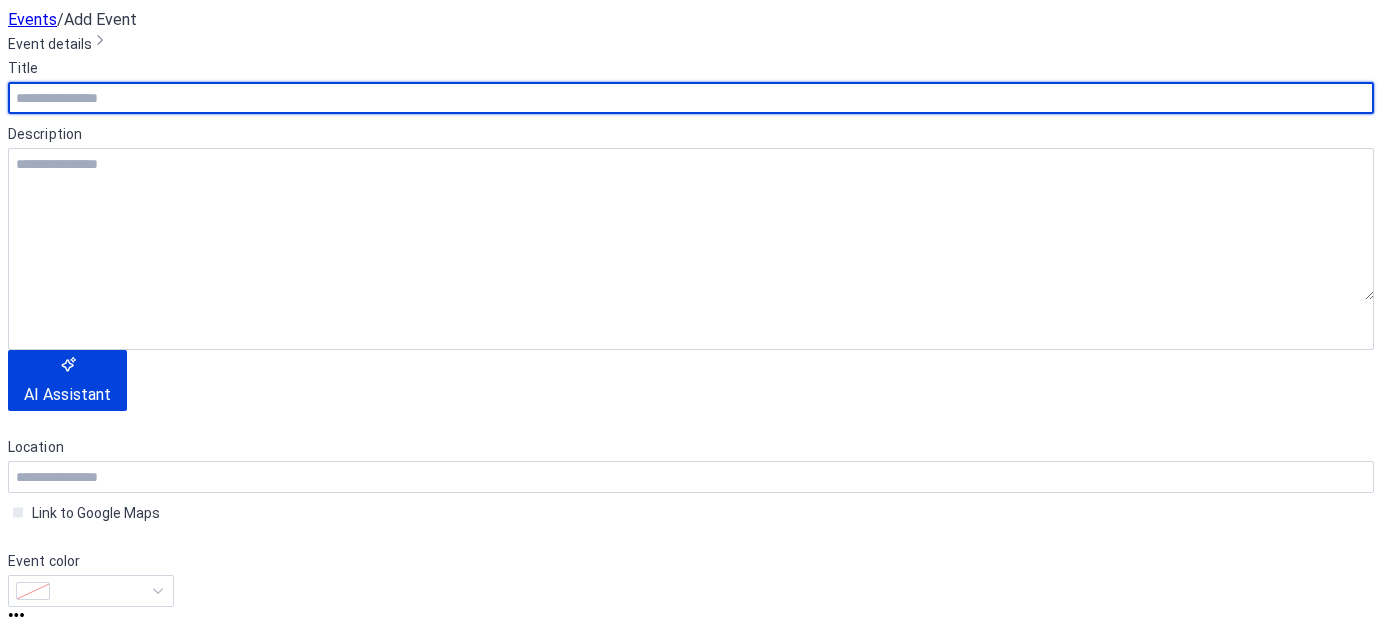 click on "Menomonie Farmer's Market" at bounding box center (691, 2204) 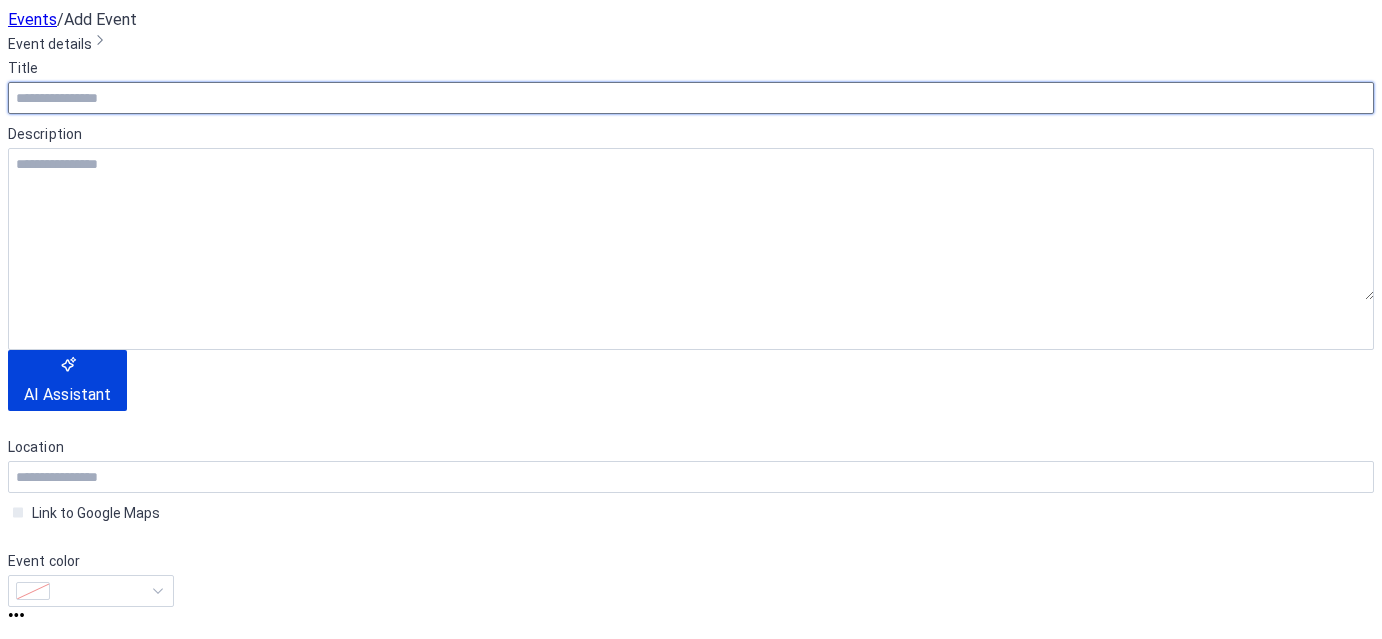 click at bounding box center [691, 98] 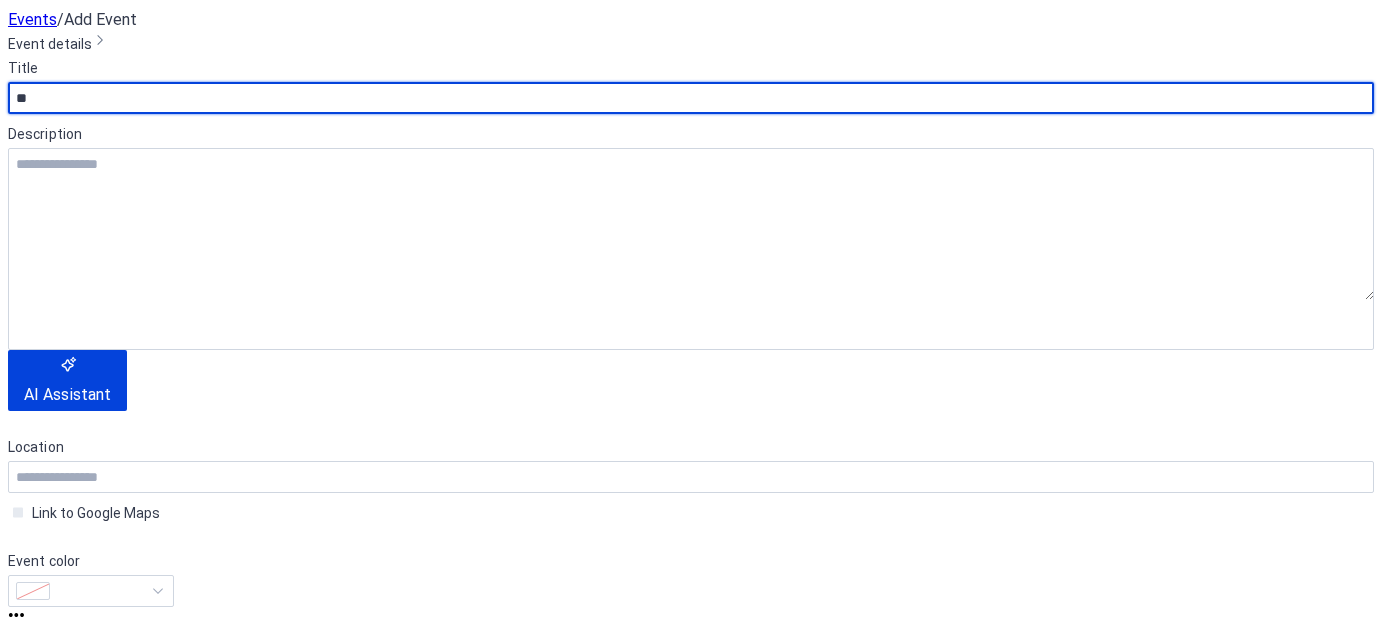 type on "*" 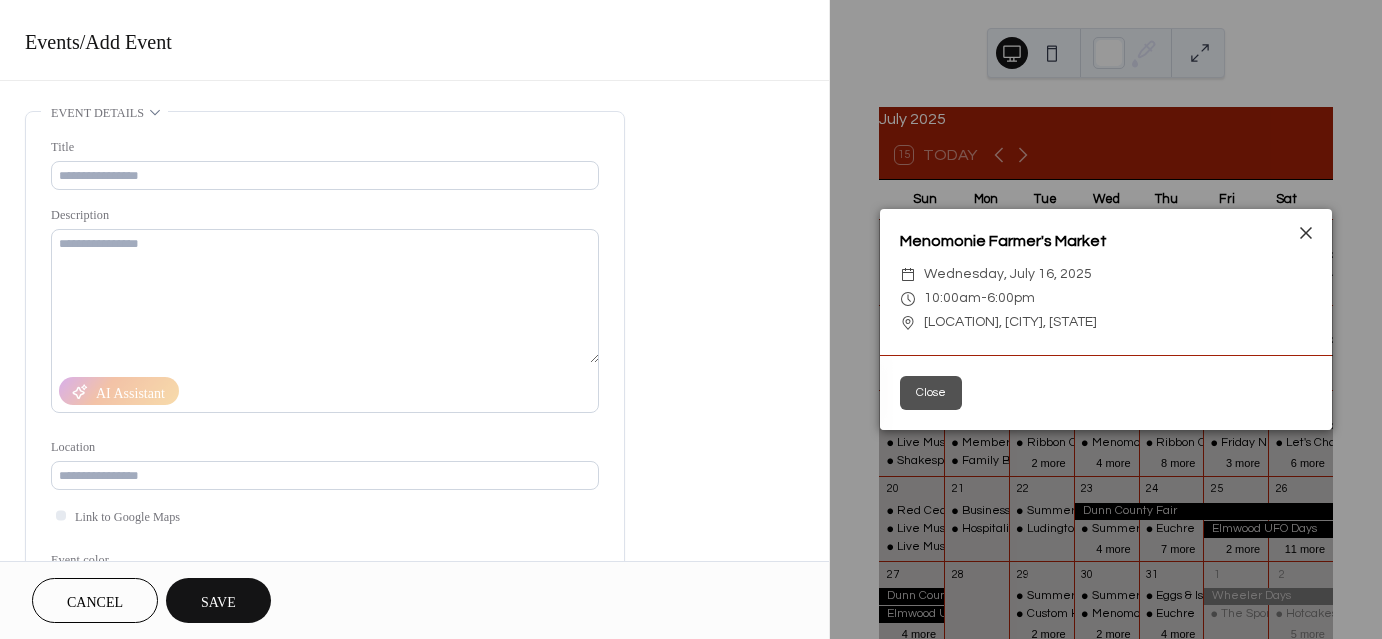 click on "Close" at bounding box center (931, 393) 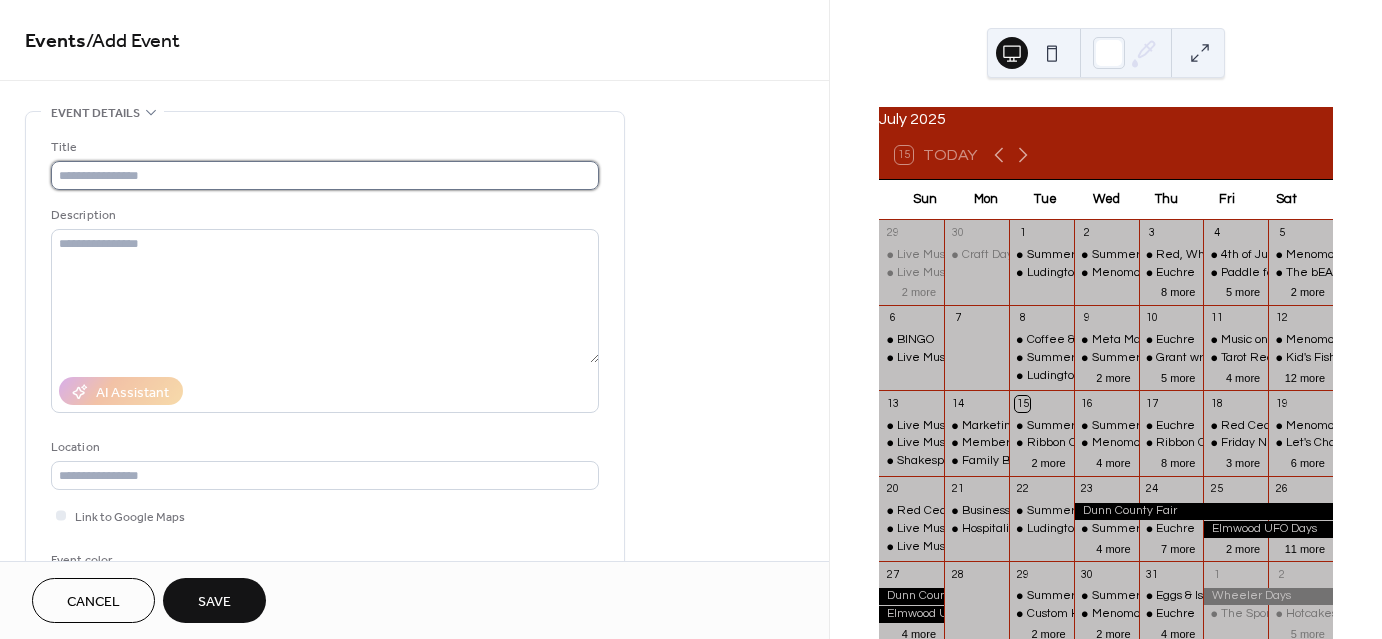 click at bounding box center (325, 175) 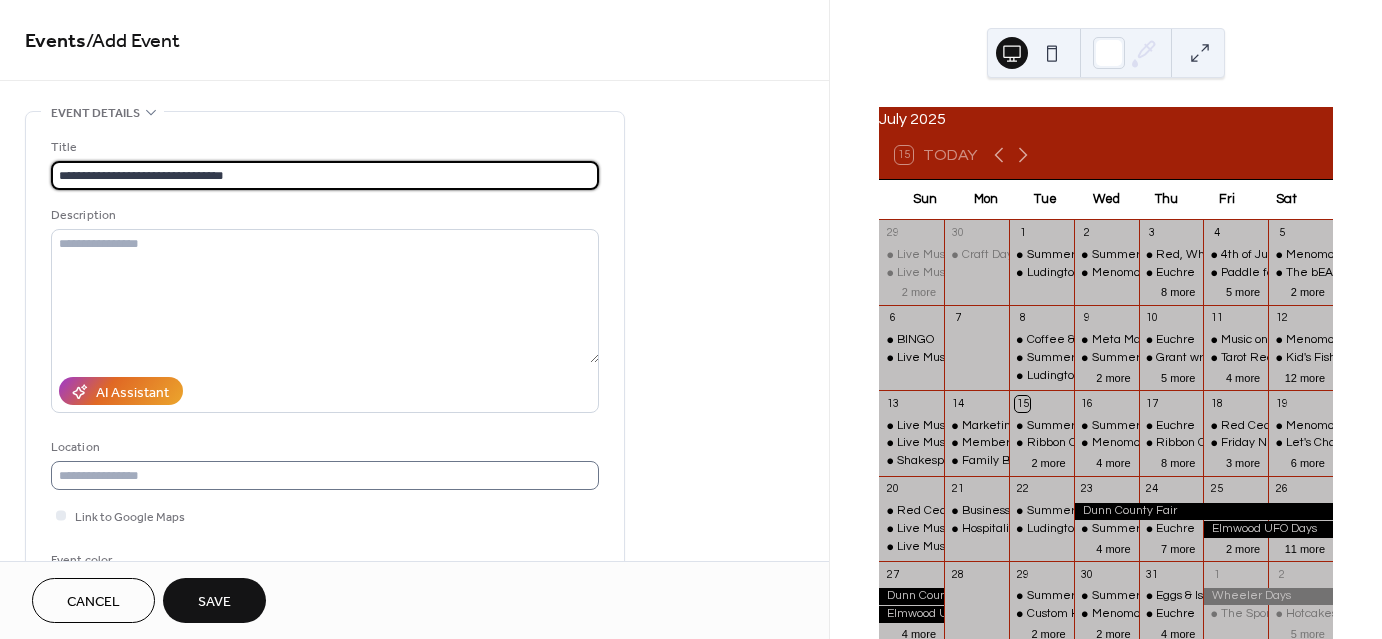 type on "**********" 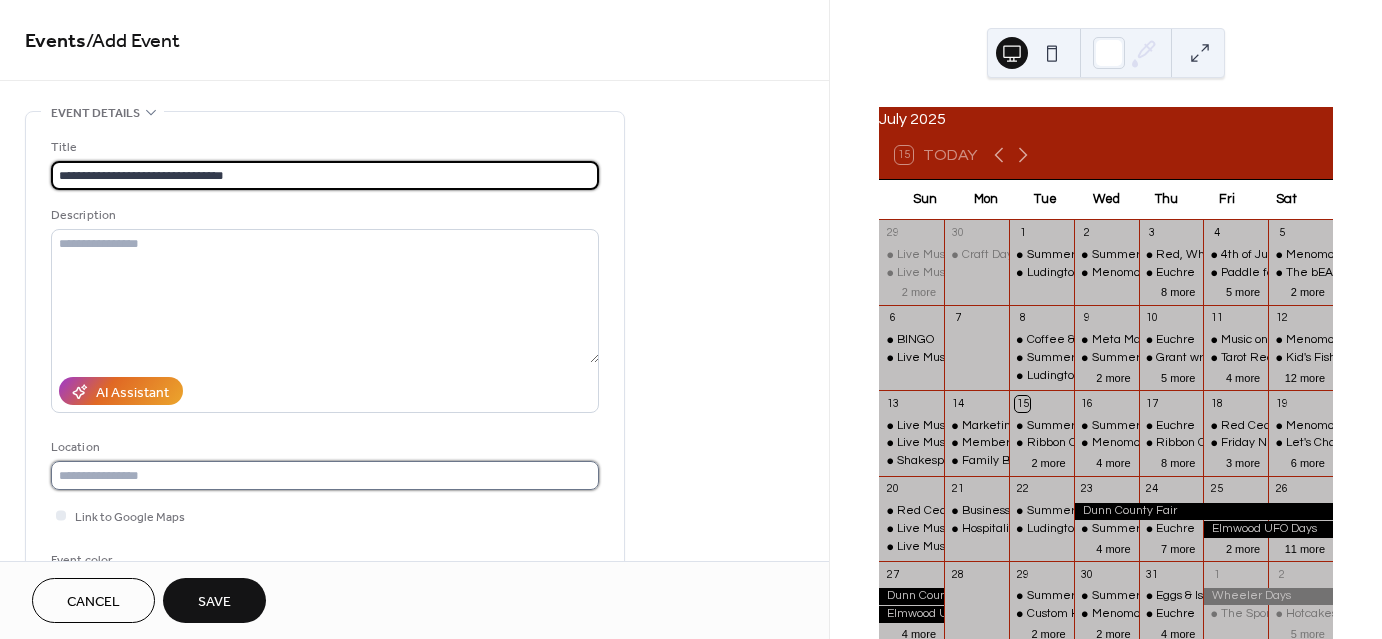 click at bounding box center (325, 475) 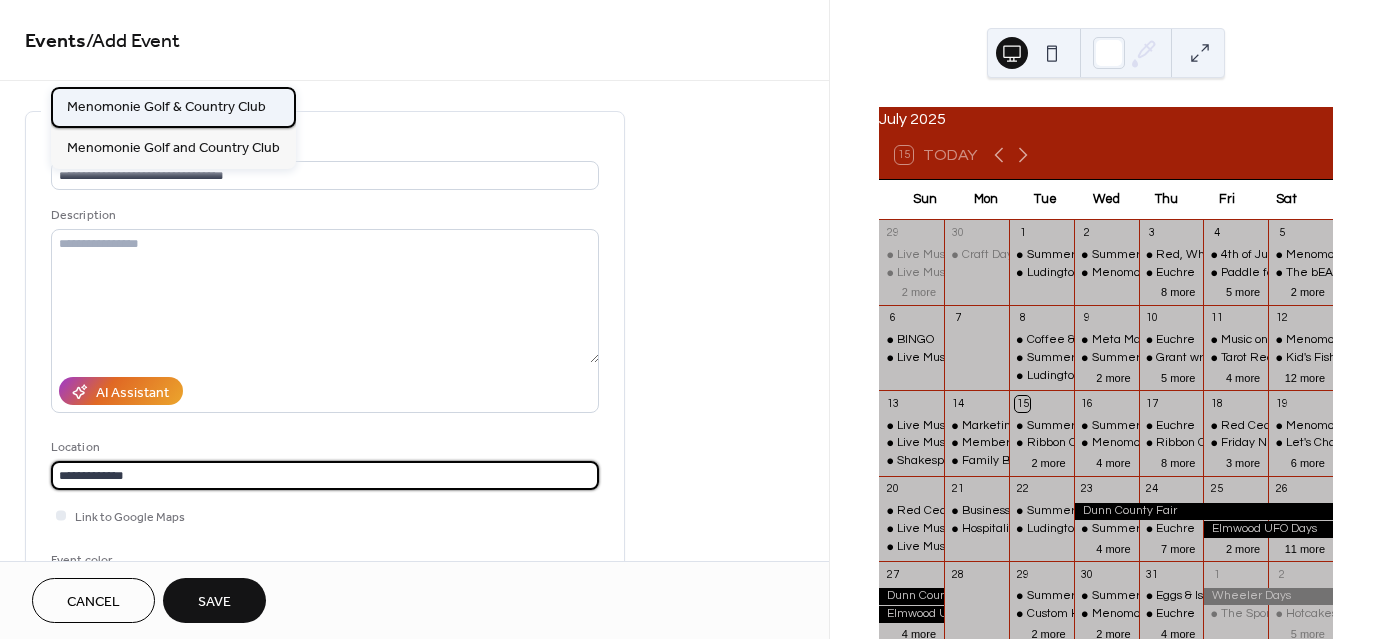 click on "Menomonie Golf & Country Club" at bounding box center (166, 106) 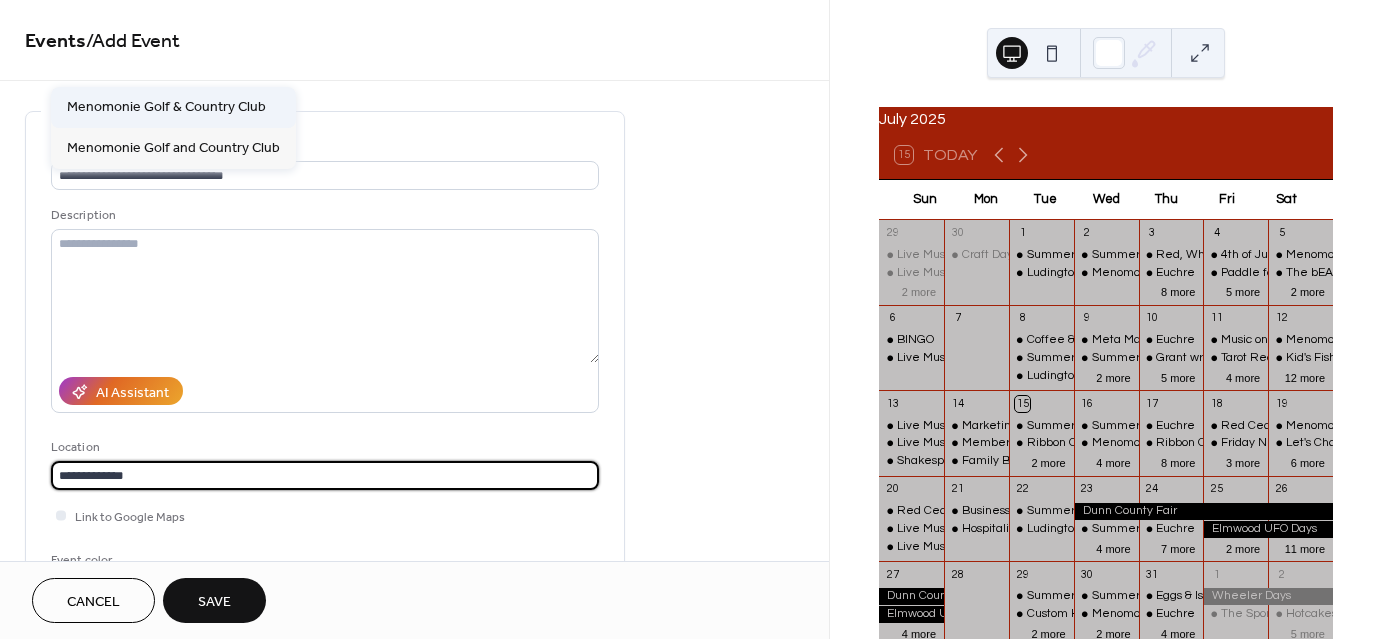 type on "**********" 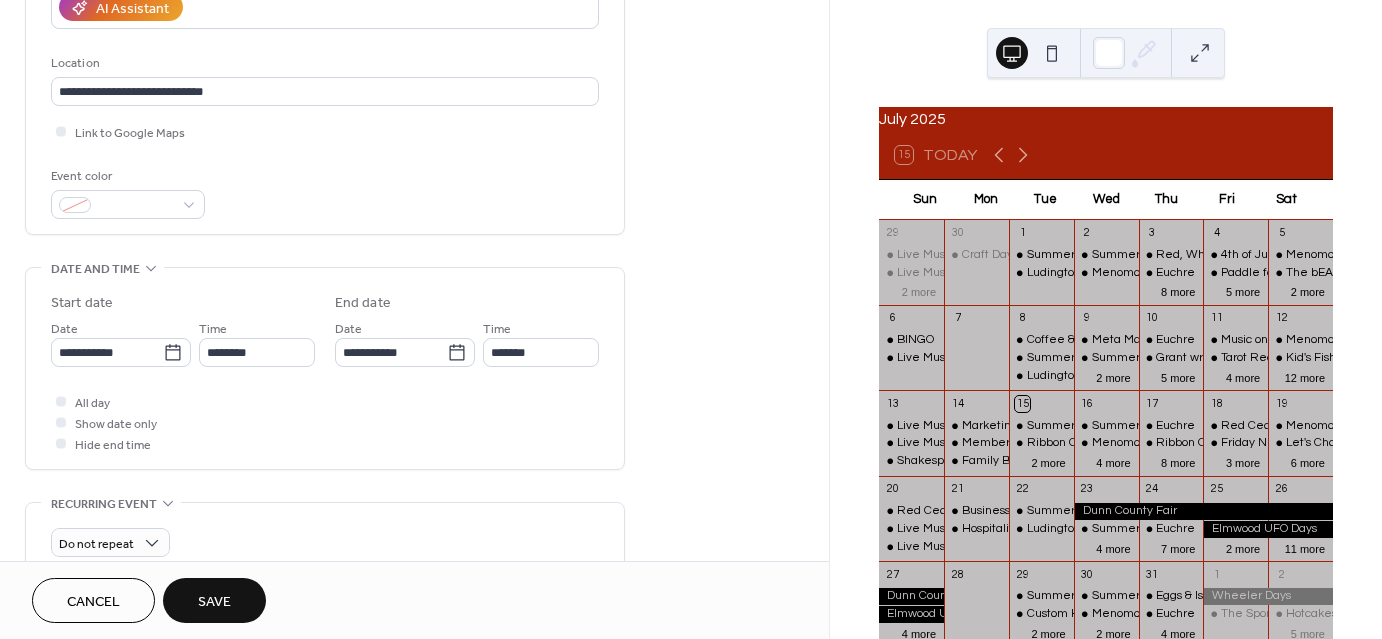 scroll, scrollTop: 600, scrollLeft: 0, axis: vertical 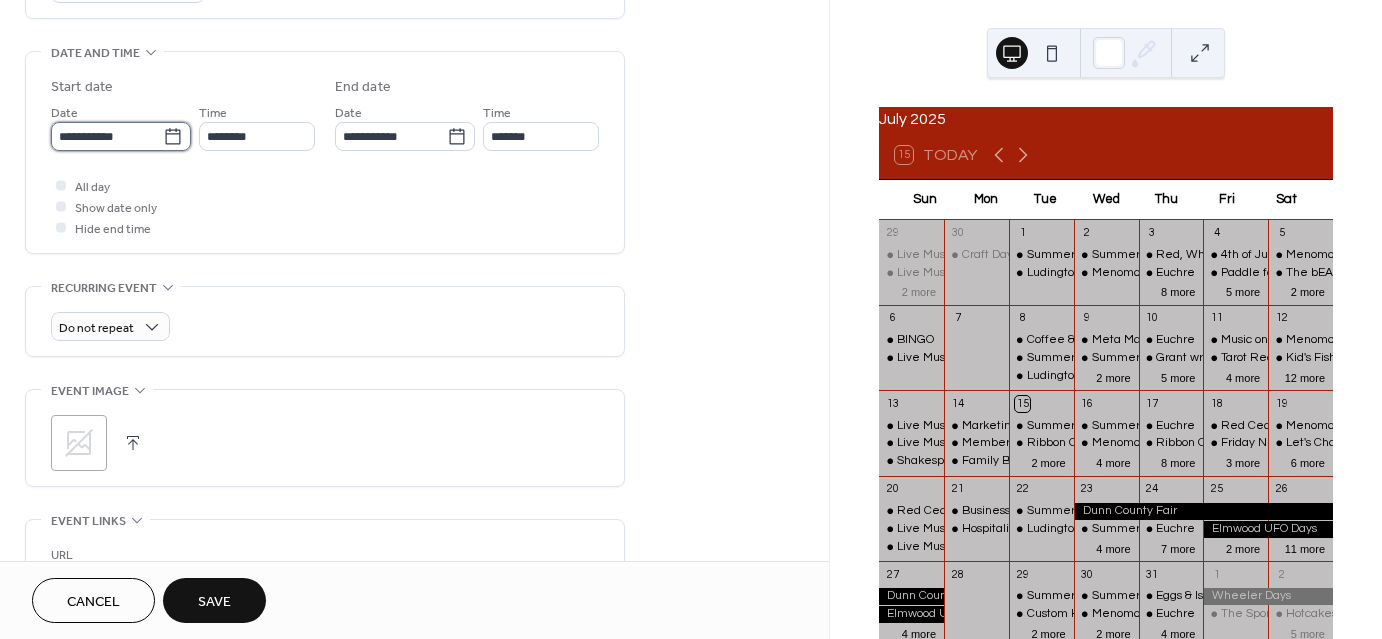 click on "**********" at bounding box center [107, 136] 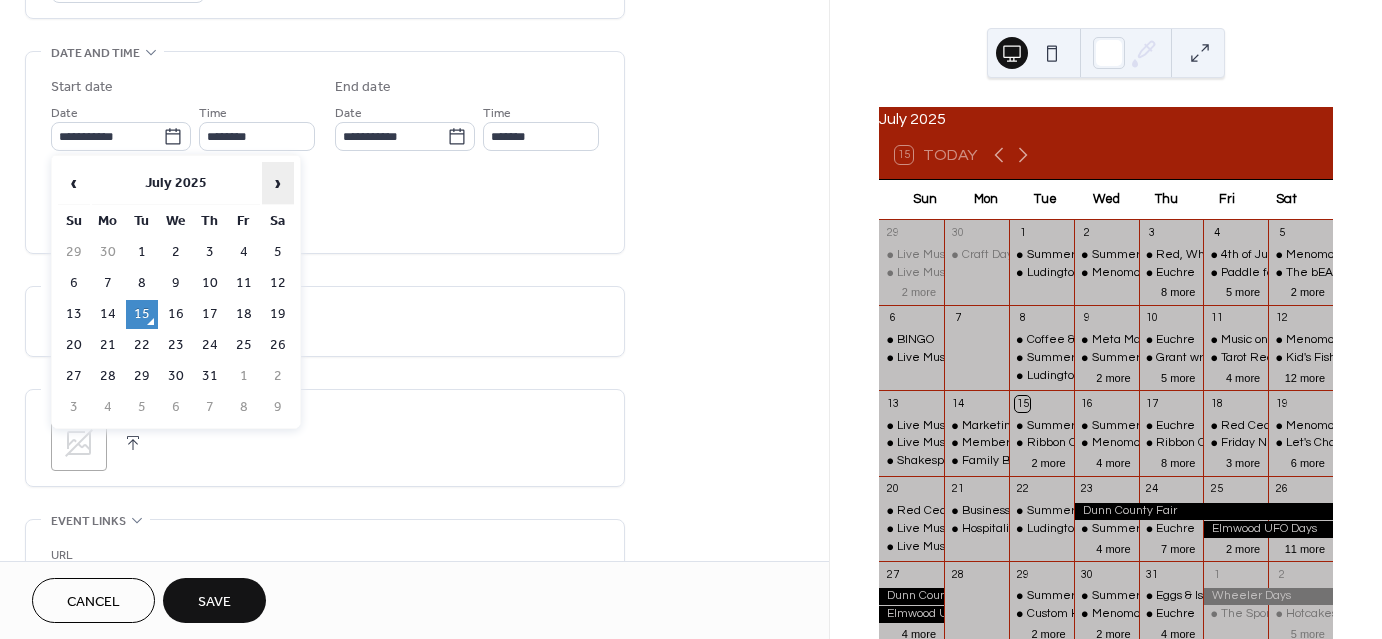 click on "›" at bounding box center (278, 183) 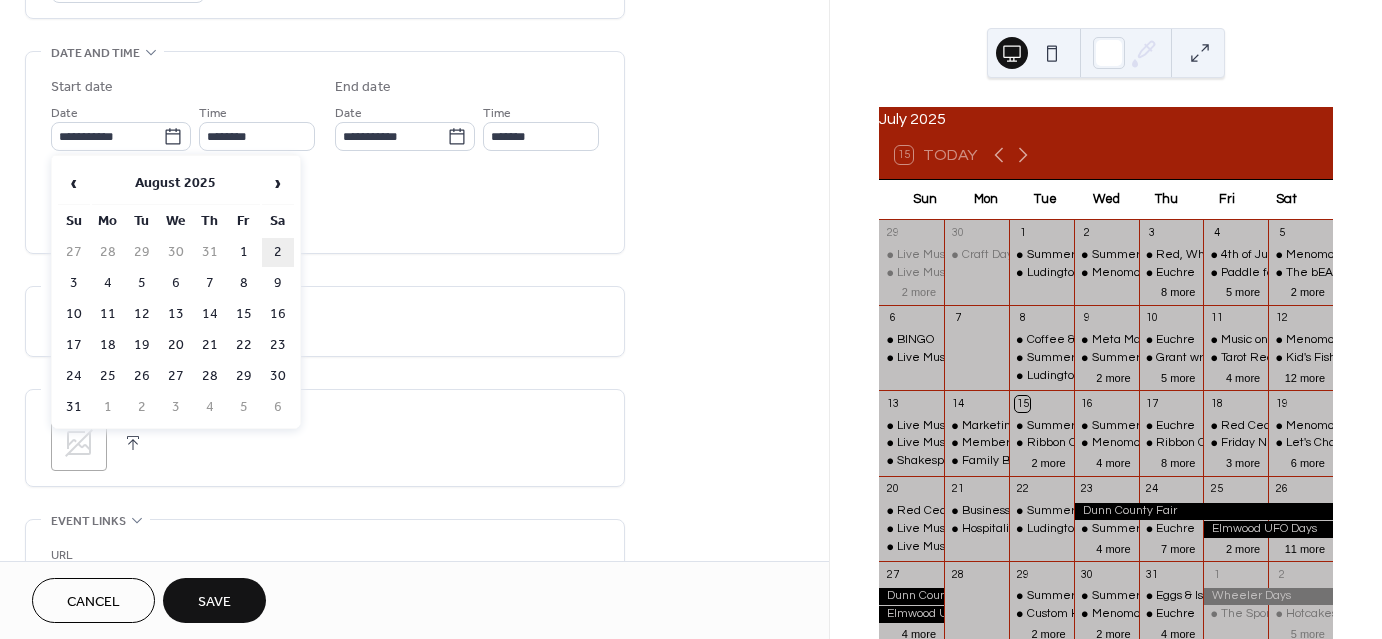 click on "2" at bounding box center (278, 252) 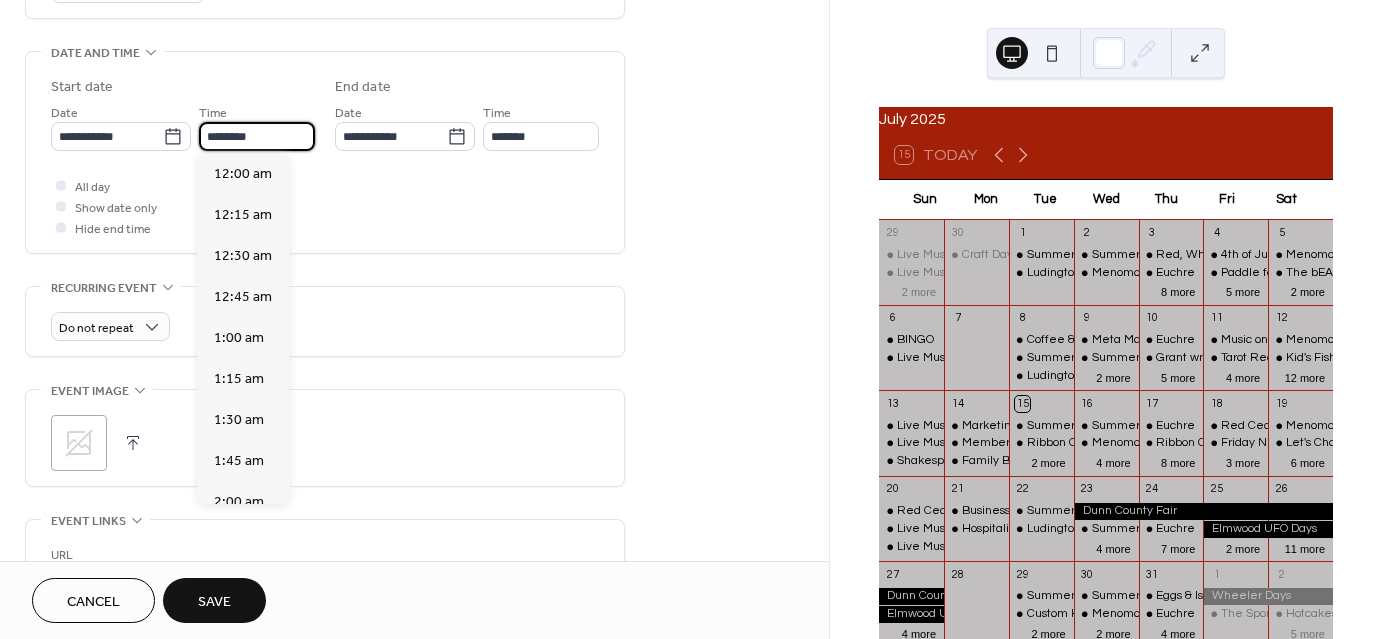 click on "********" at bounding box center [257, 136] 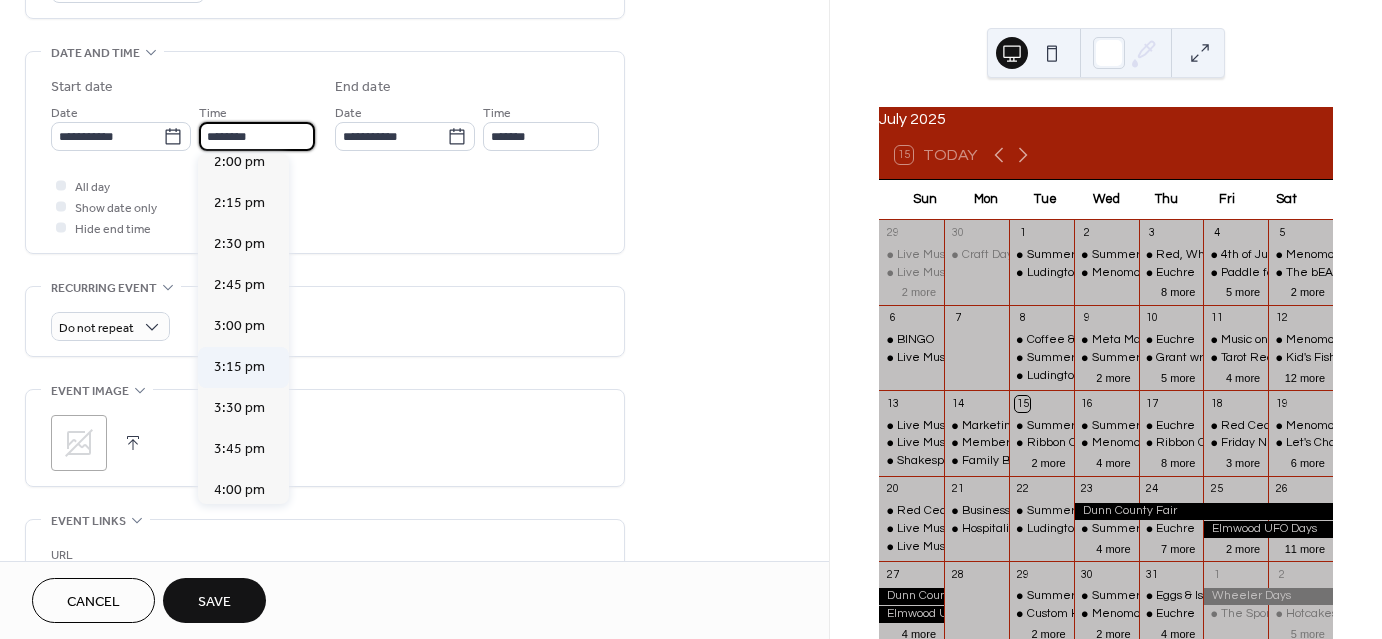 scroll, scrollTop: 2468, scrollLeft: 0, axis: vertical 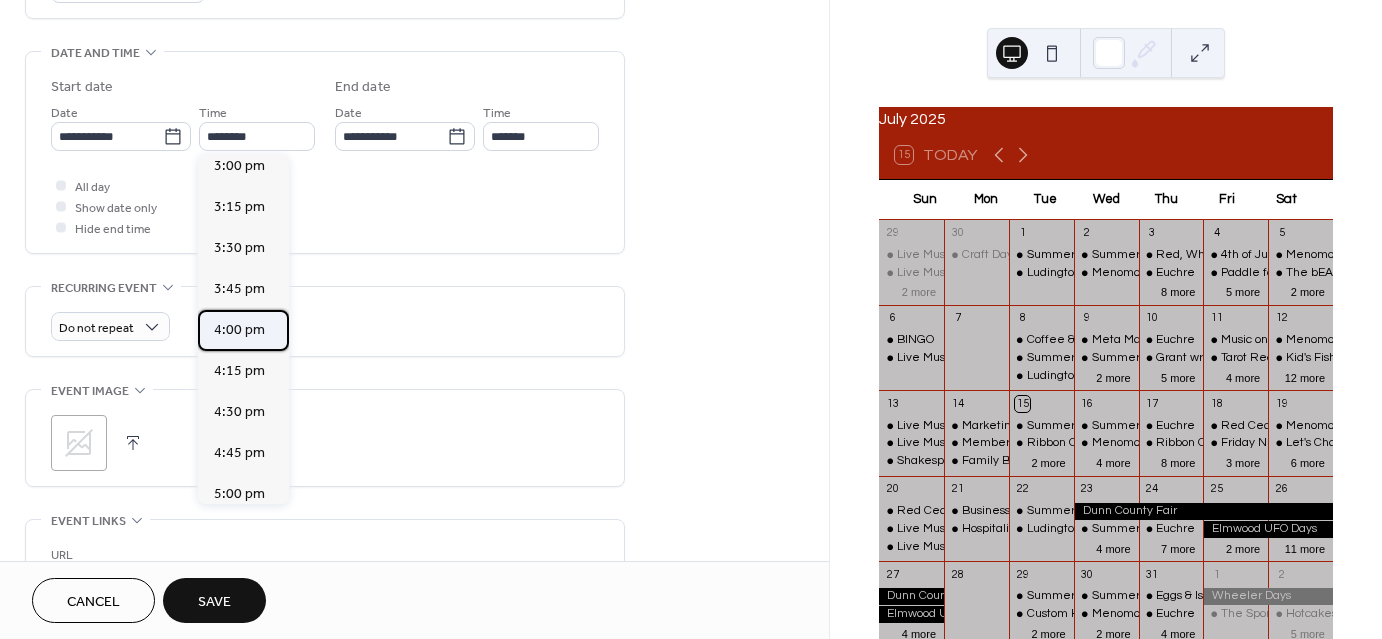 click on "4:00 pm" at bounding box center (239, 330) 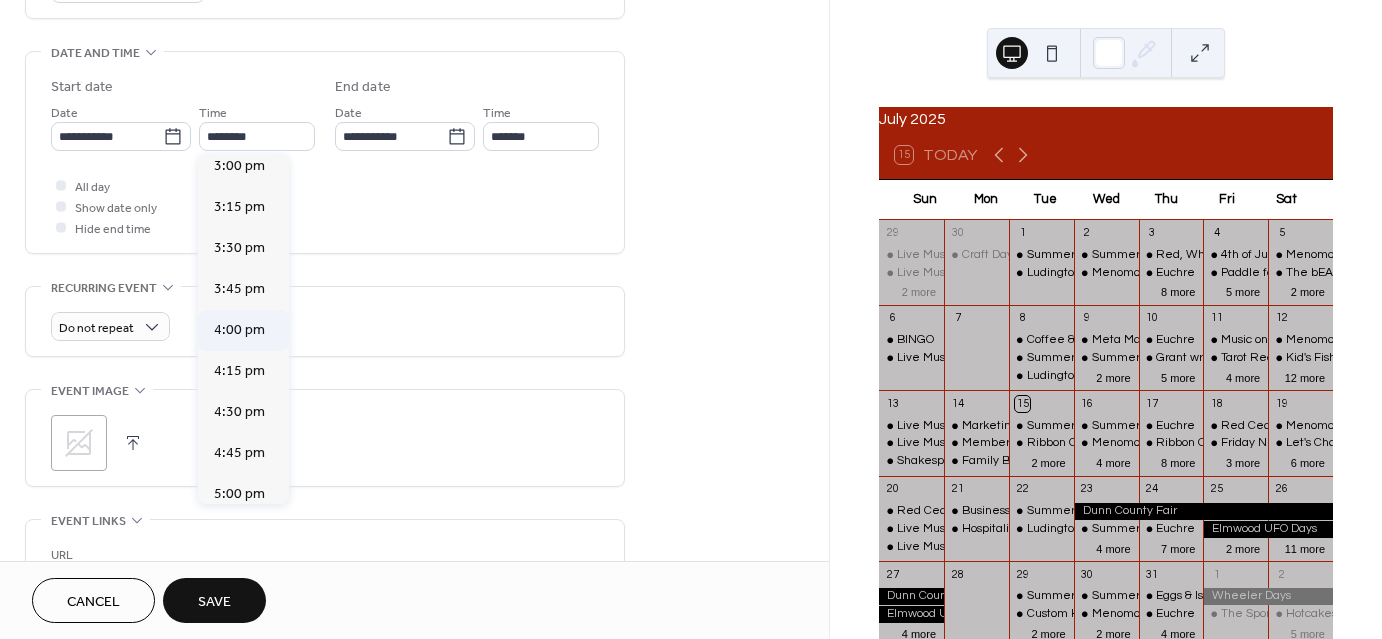 type on "*******" 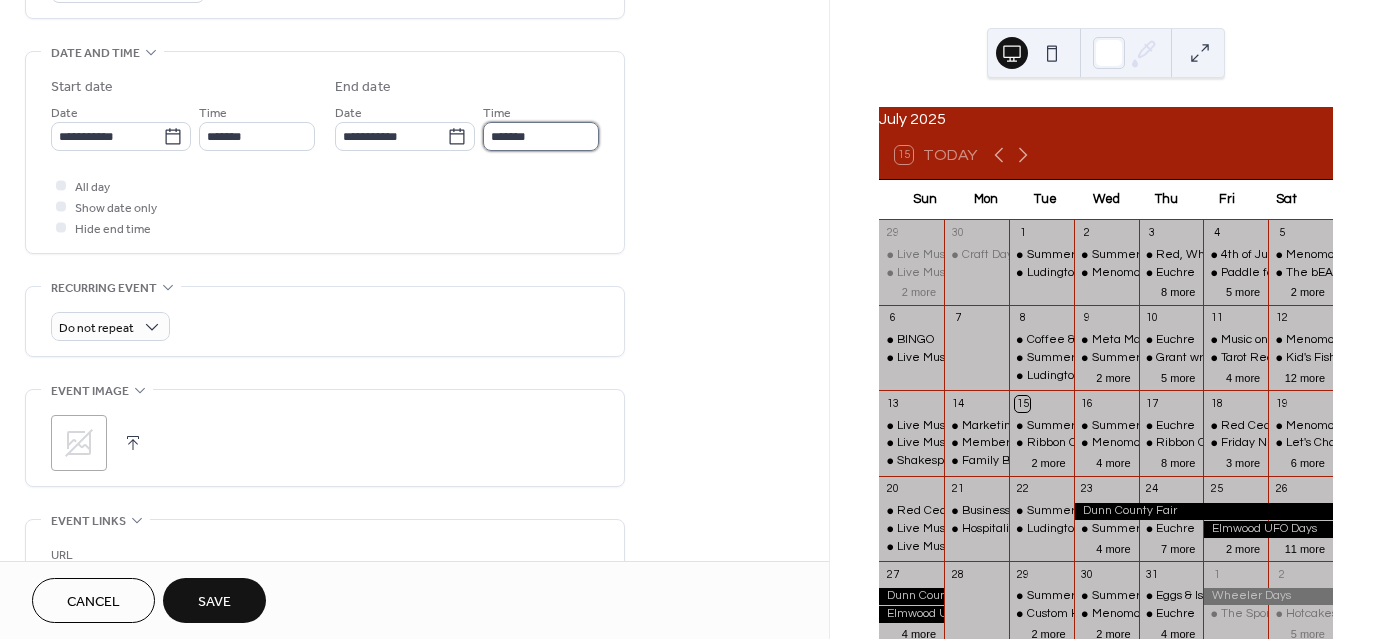 click on "*******" at bounding box center (541, 136) 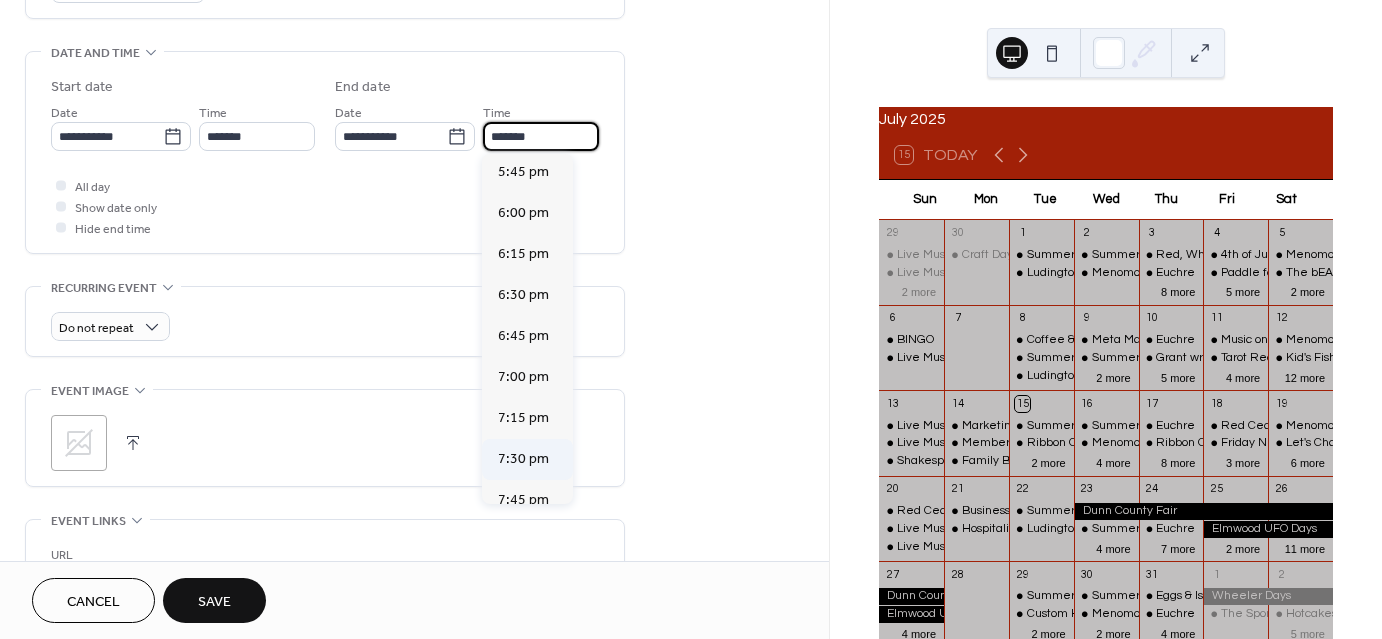 scroll, scrollTop: 300, scrollLeft: 0, axis: vertical 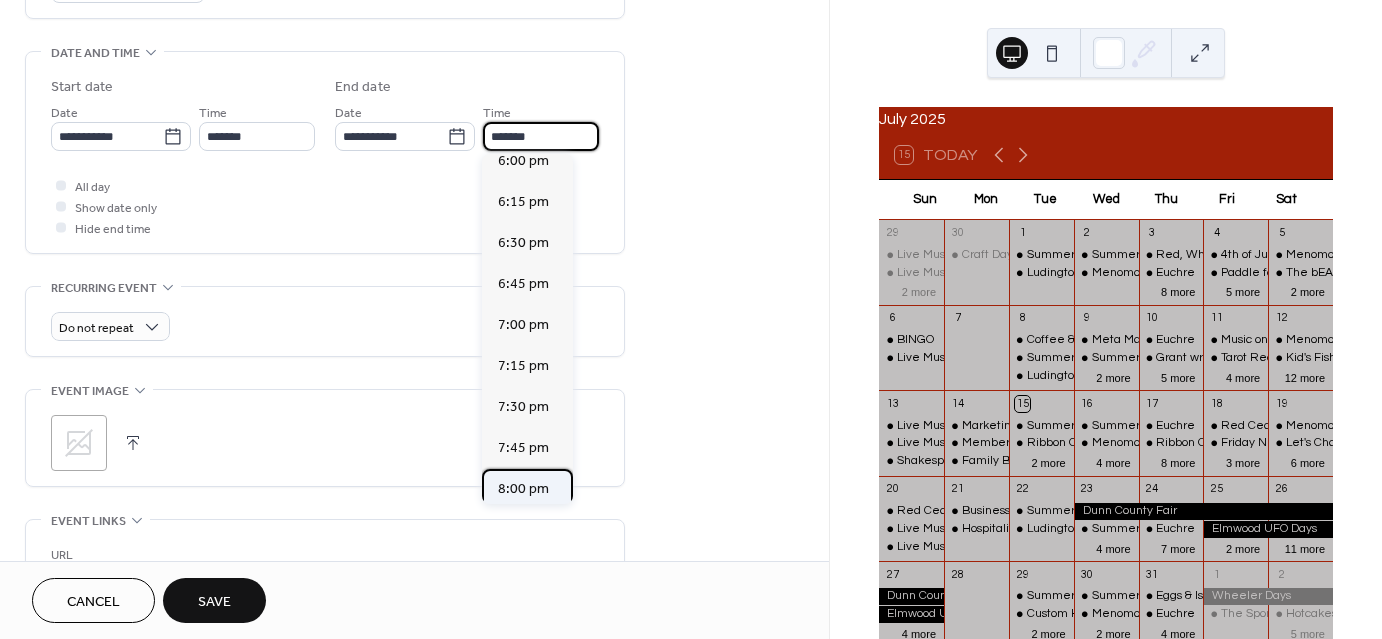 click on "8:00 pm" at bounding box center (523, 489) 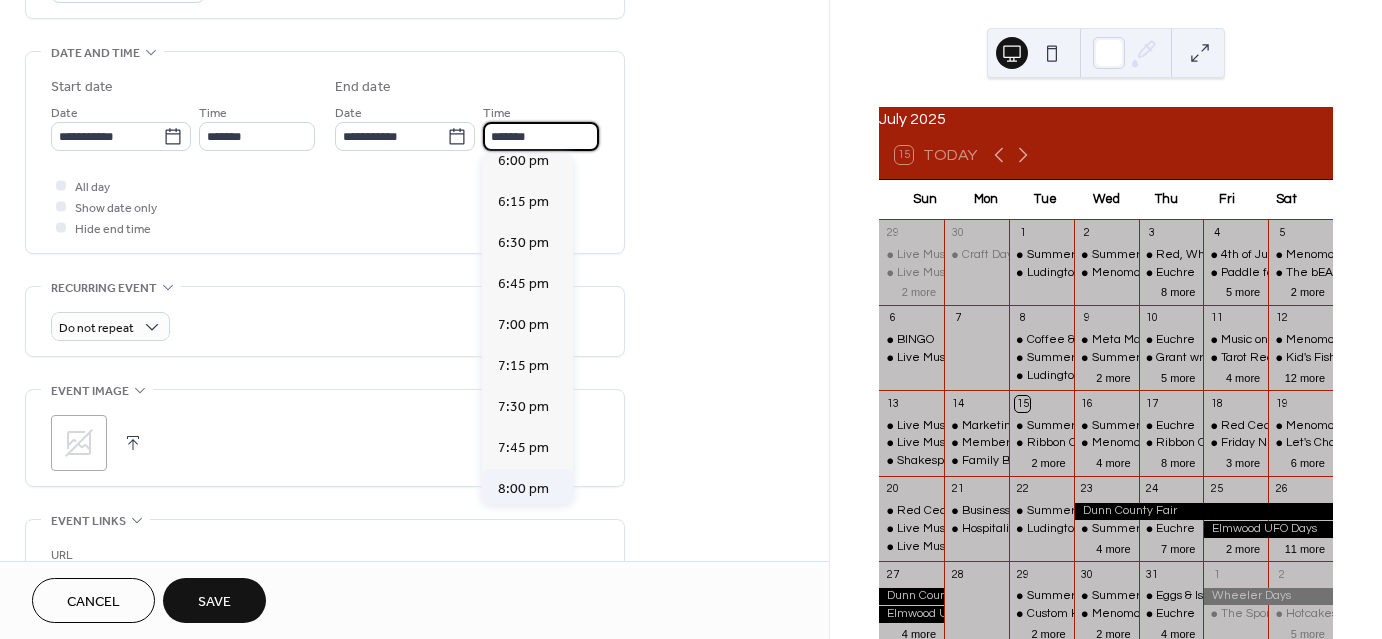 type on "*******" 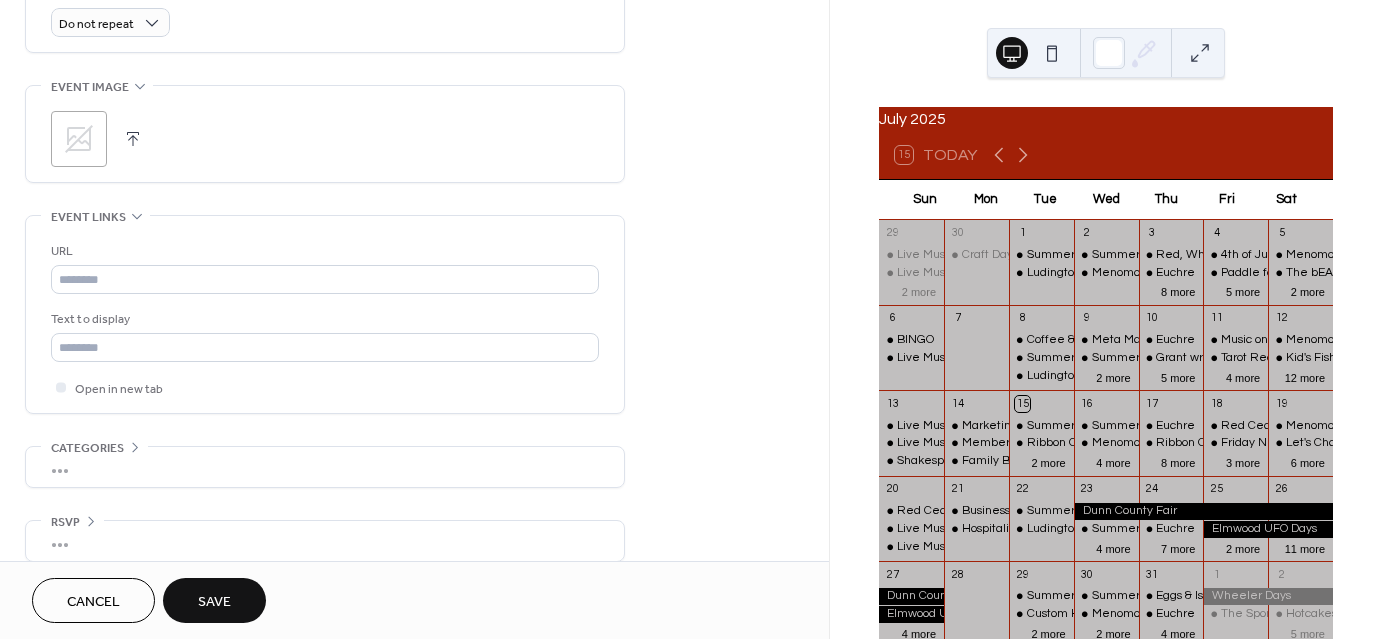 scroll, scrollTop: 922, scrollLeft: 0, axis: vertical 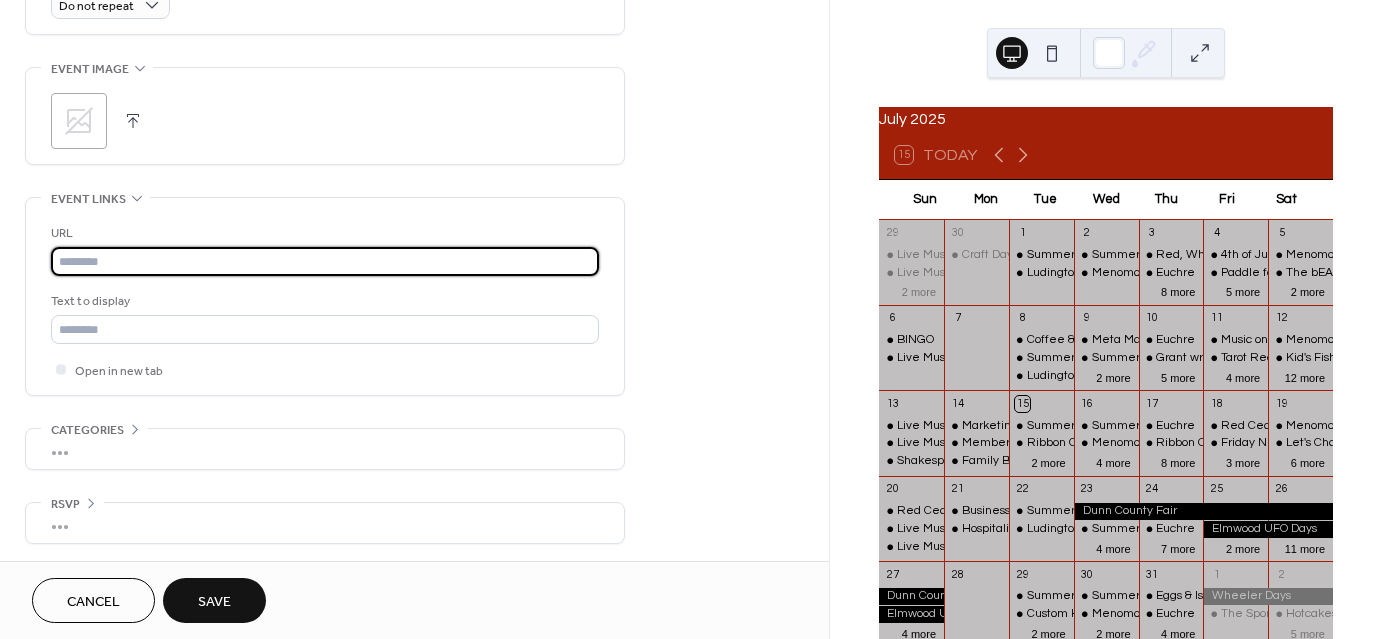 paste on "**********" 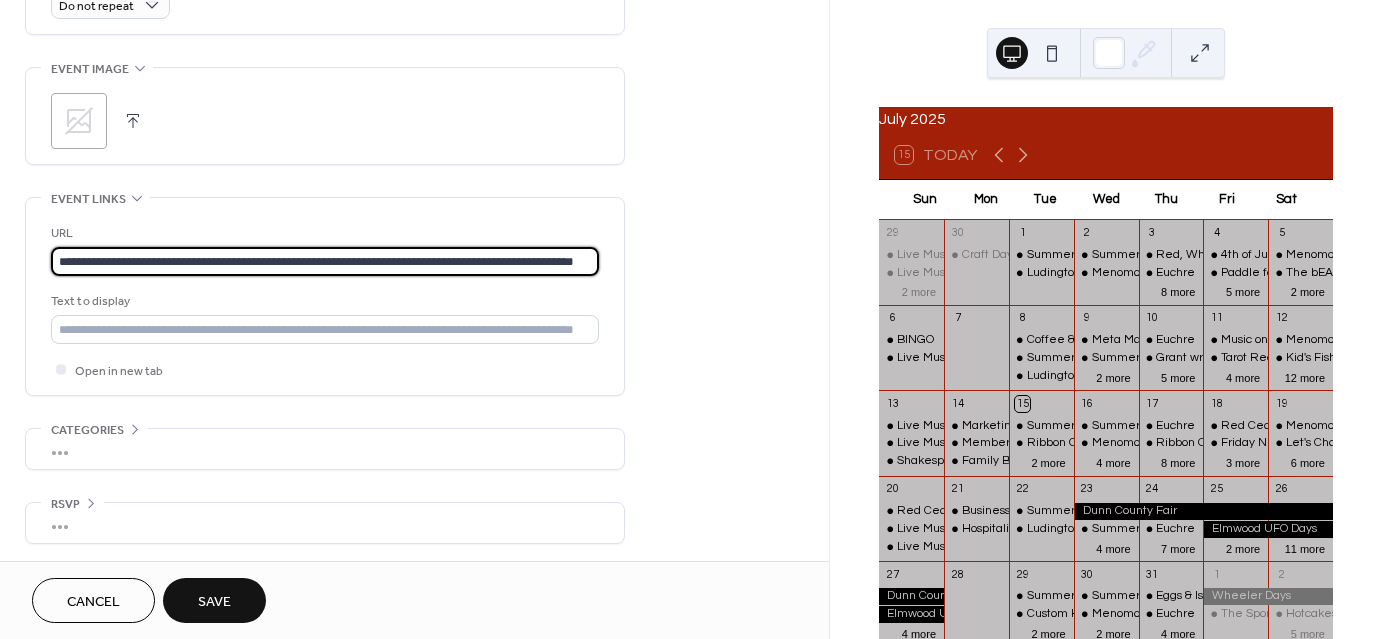 scroll, scrollTop: 0, scrollLeft: 75, axis: horizontal 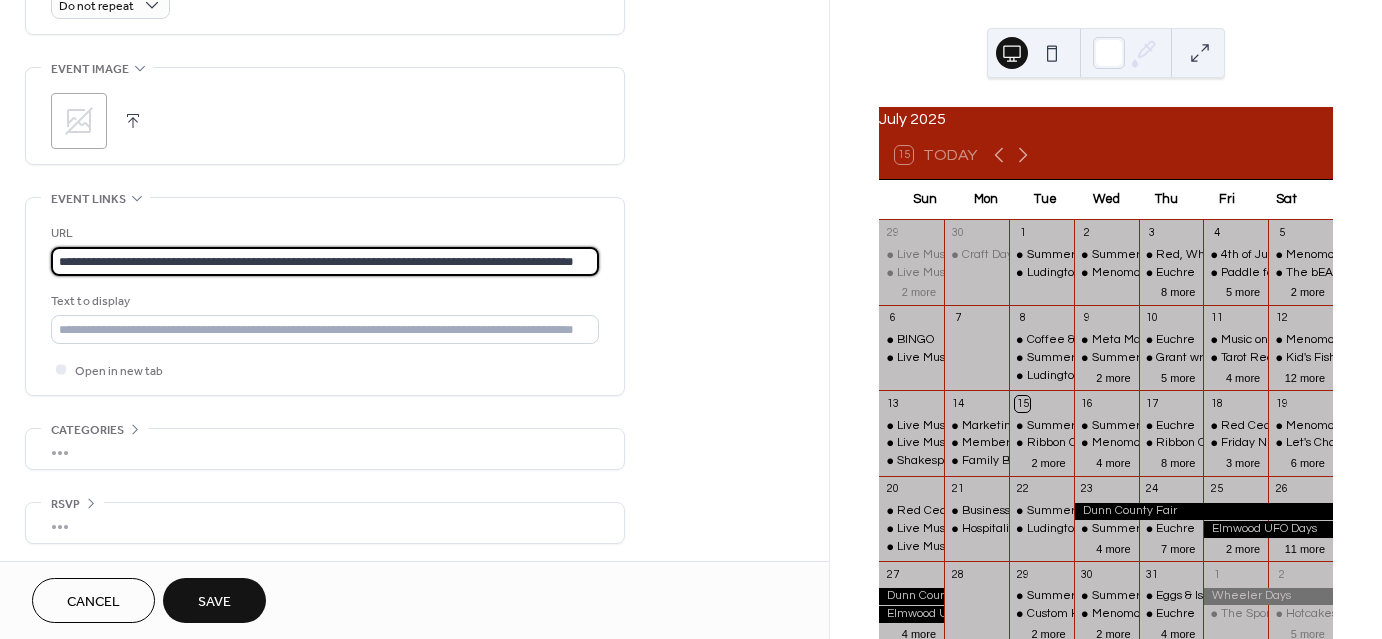 type on "**********" 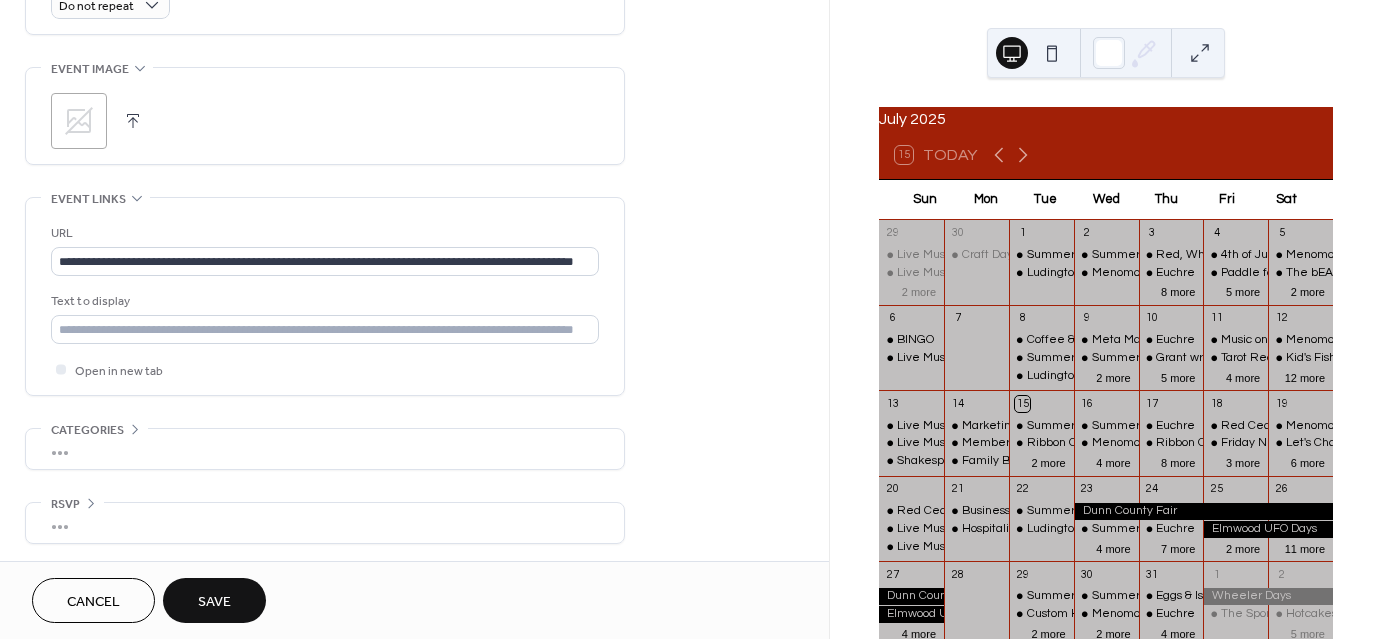 scroll, scrollTop: 0, scrollLeft: 0, axis: both 